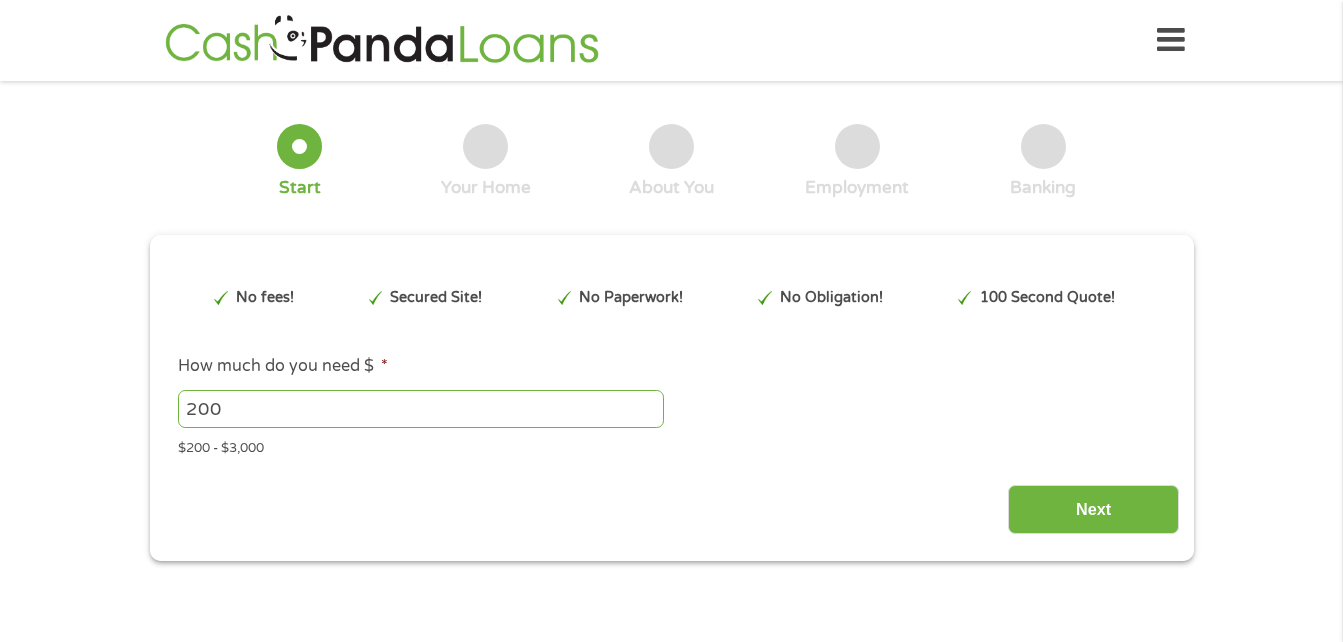 scroll, scrollTop: 0, scrollLeft: 0, axis: both 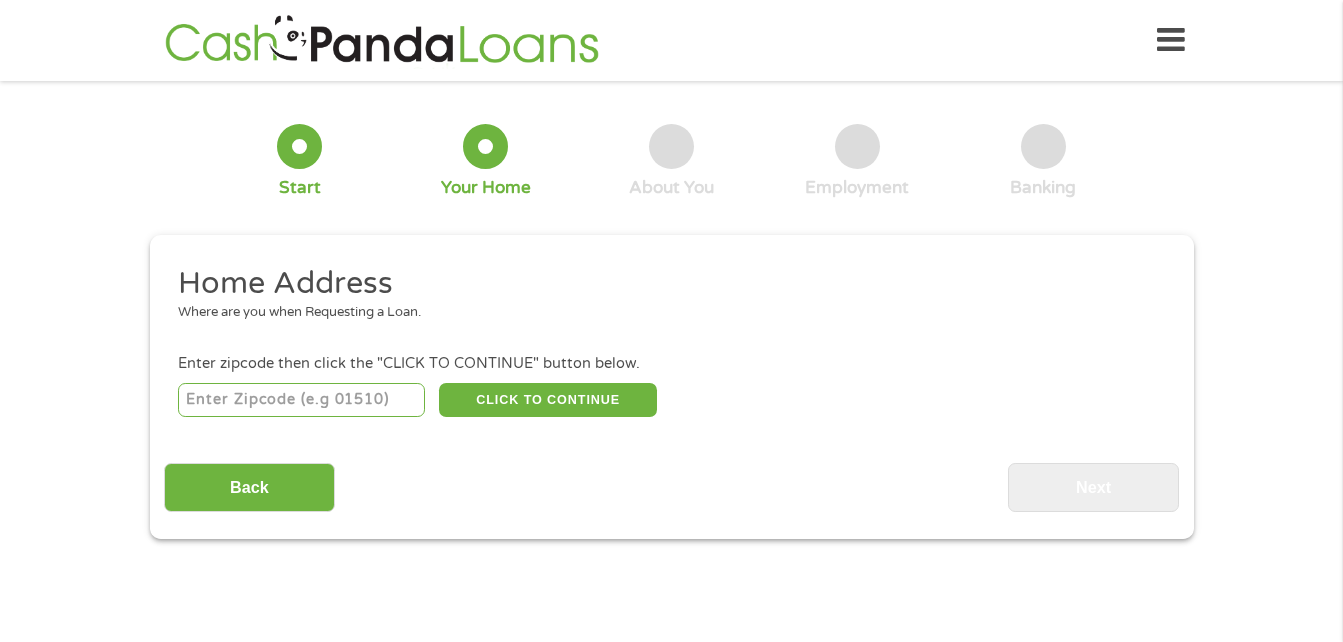 click at bounding box center (301, 400) 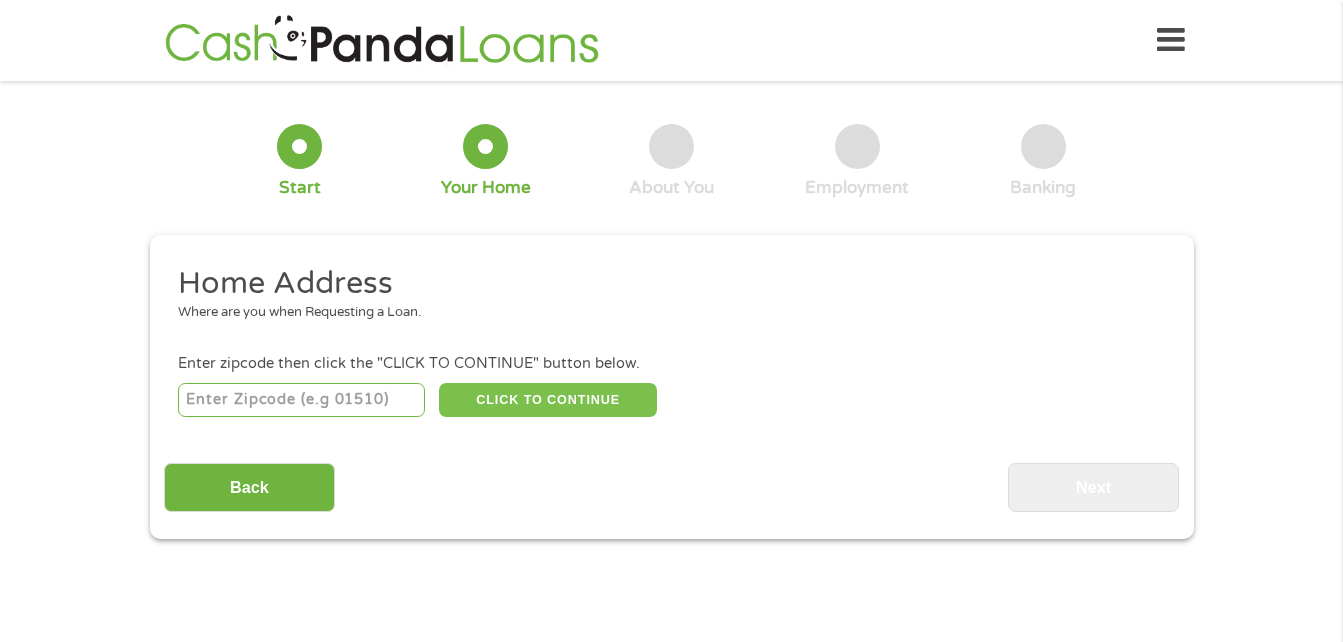 type on "[NUMBER]" 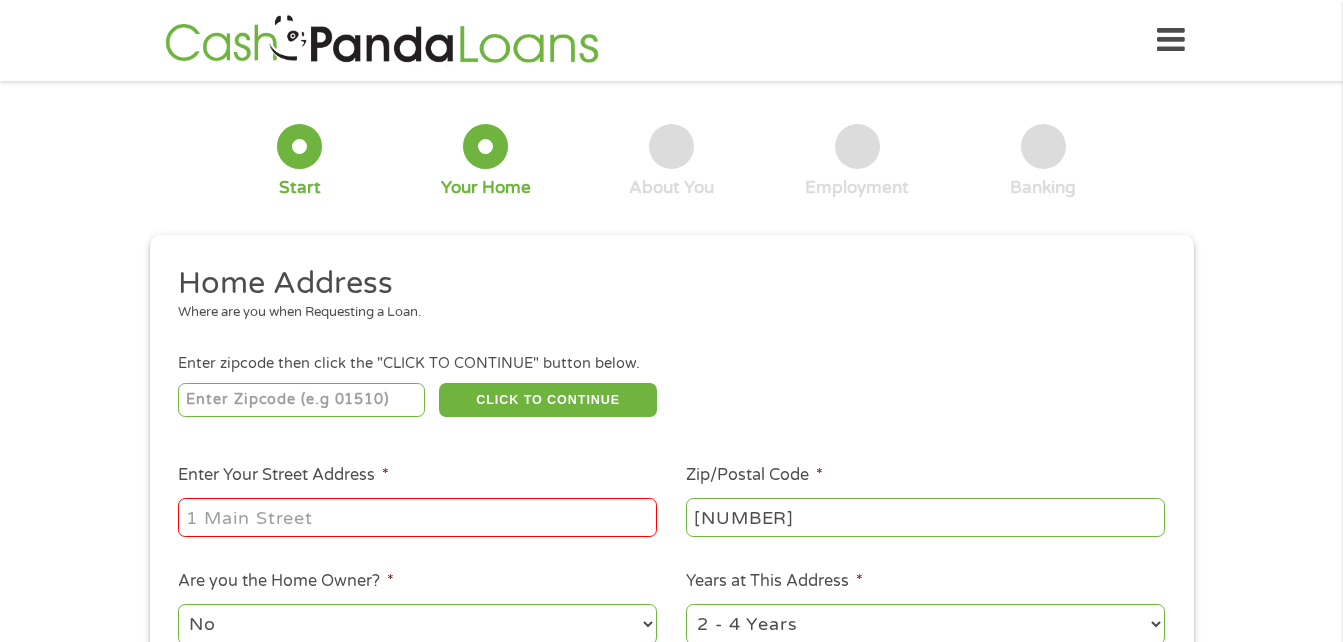 click on "Enter Your Street Address *" at bounding box center [417, 517] 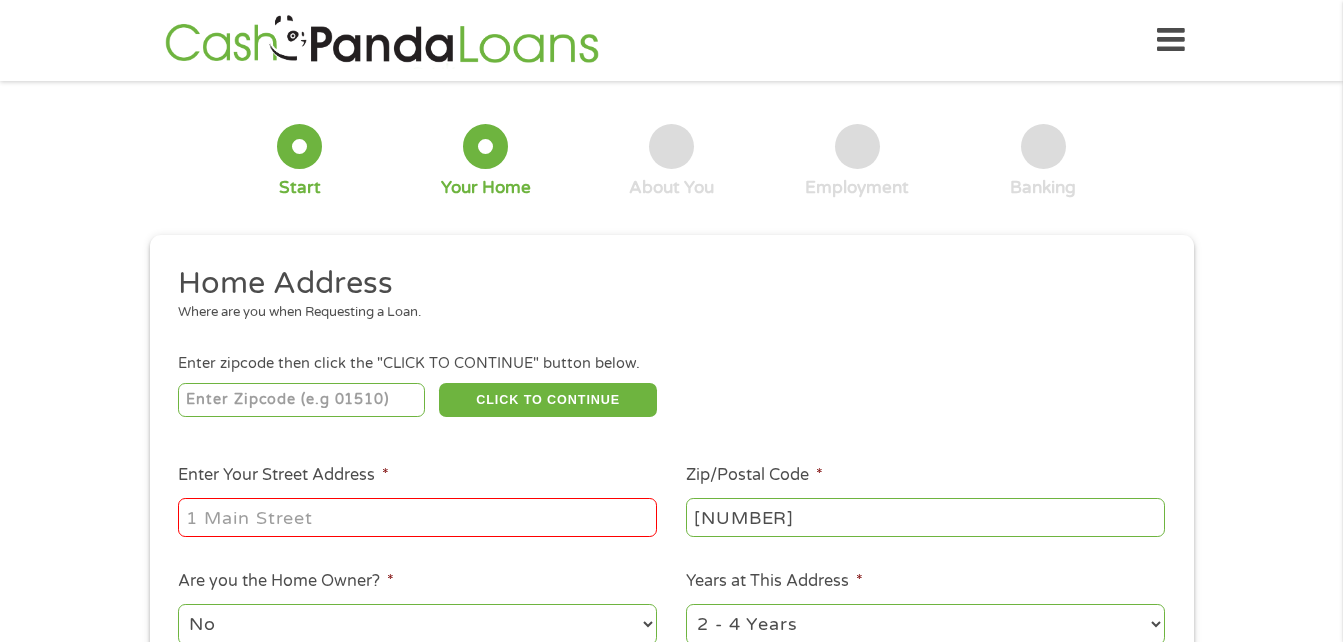 type on "[NUMBER] [STREET]" 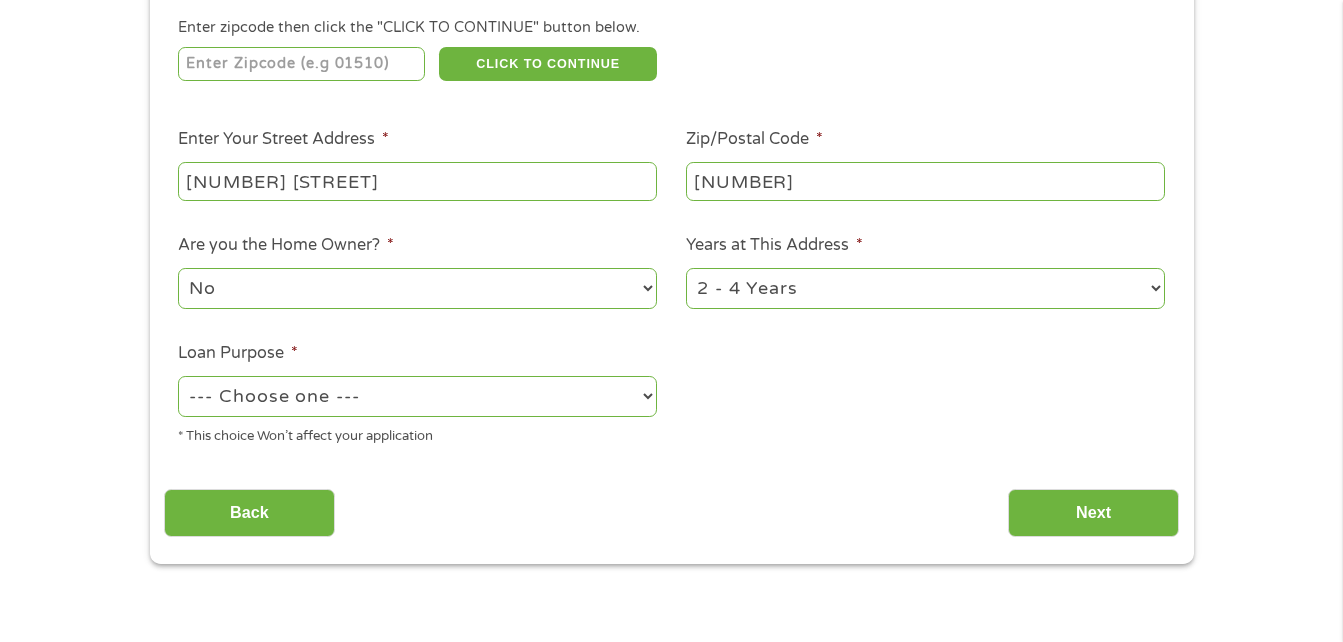 scroll, scrollTop: 387, scrollLeft: 0, axis: vertical 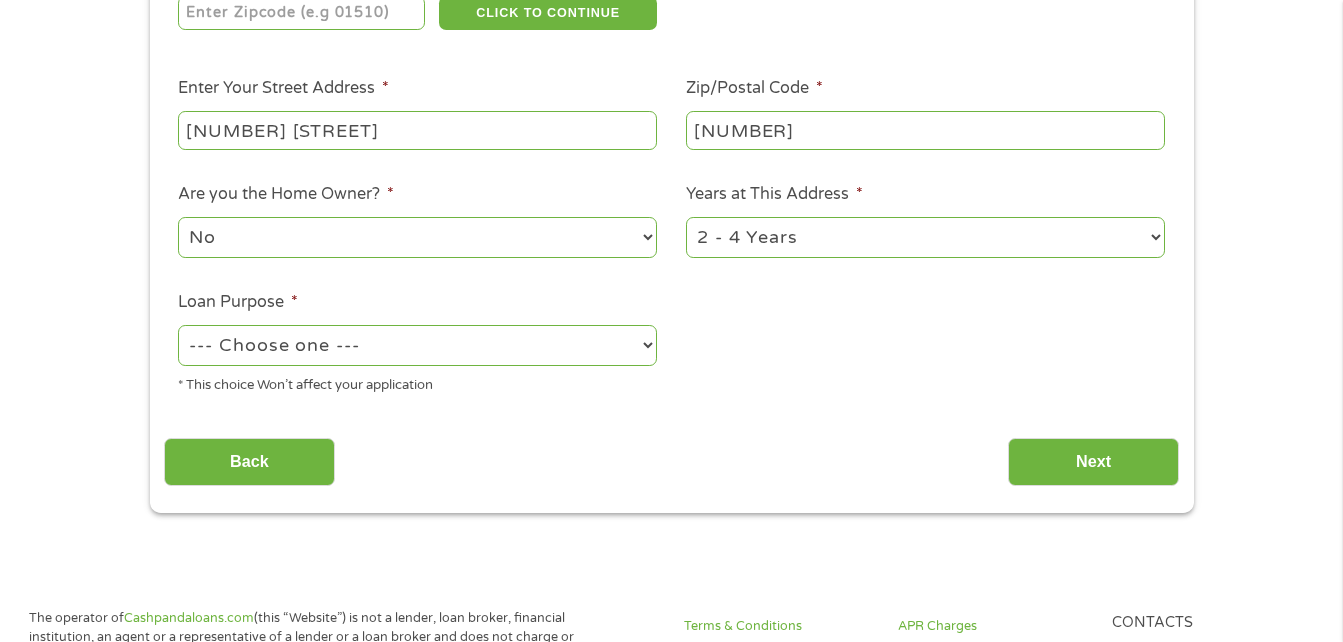 click on "1 Year or less 1 - 2 Years 2 - 4 Years Over 4 Years" at bounding box center (925, 237) 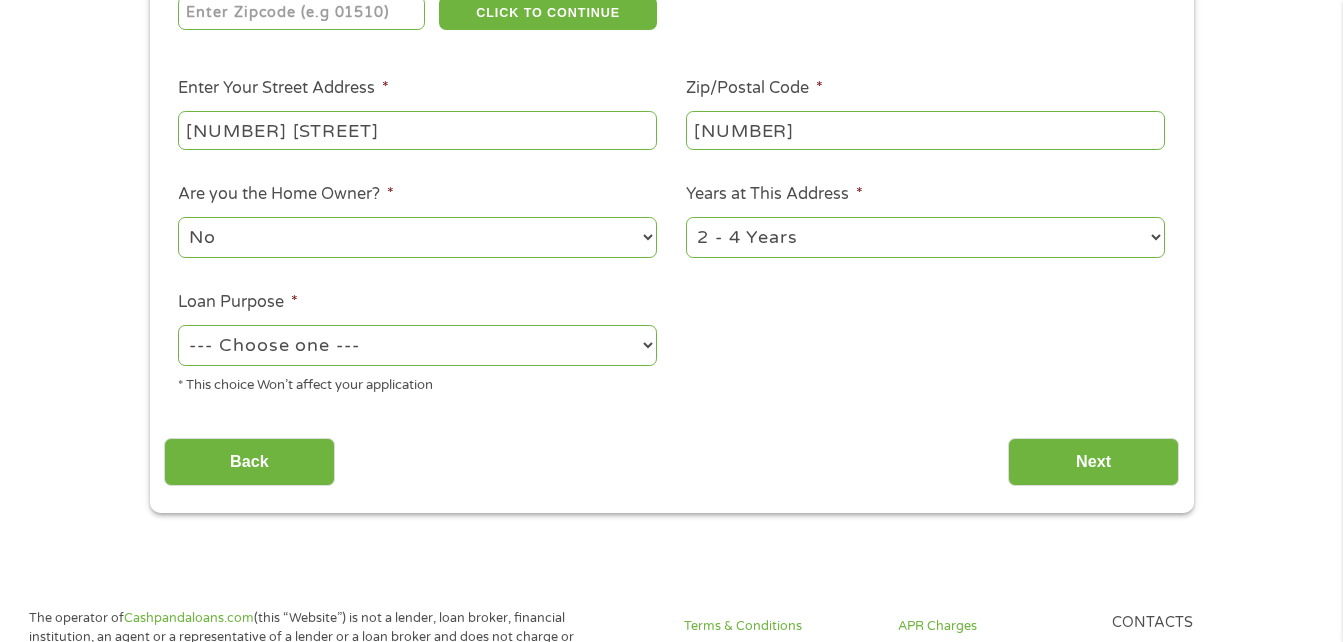 select on "60months" 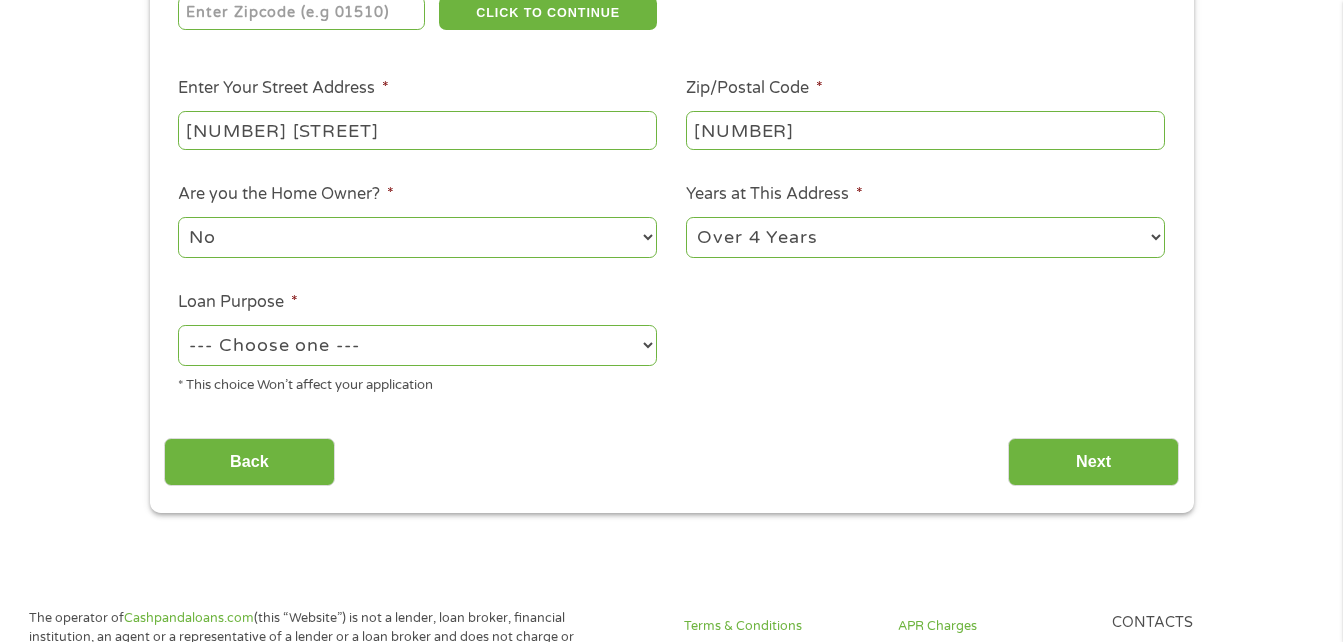 click on "1 Year or less 1 - 2 Years 2 - 4 Years Over 4 Years" at bounding box center [925, 237] 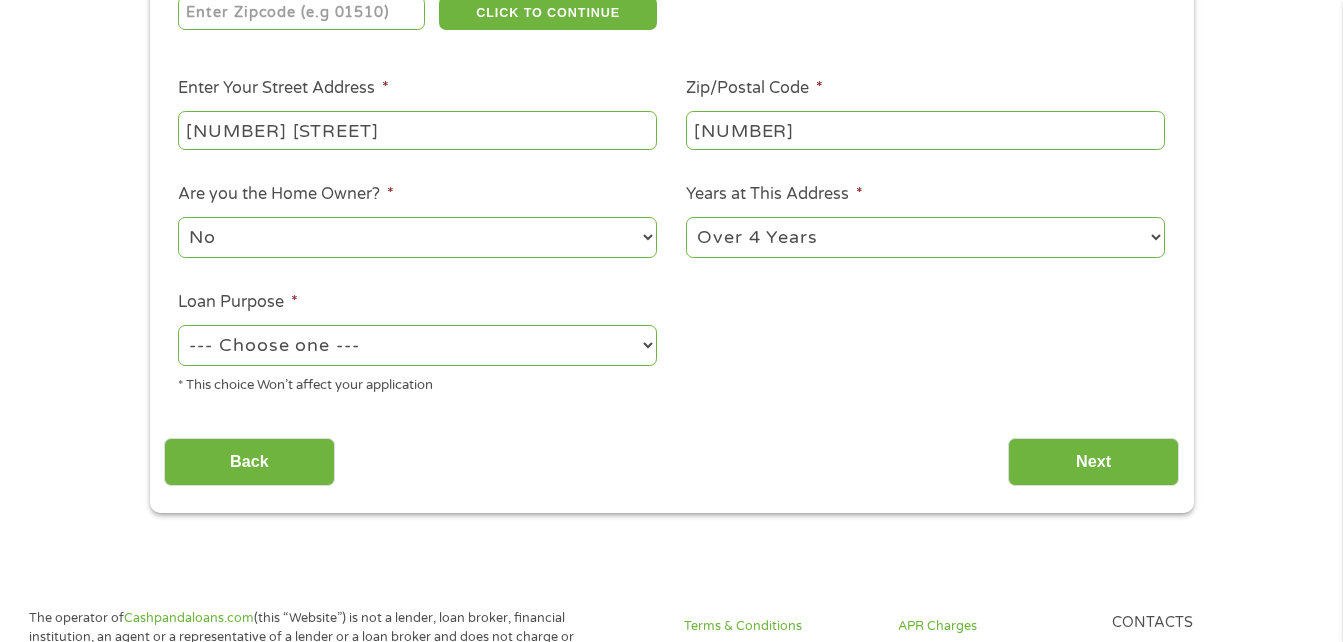click on "No Yes" at bounding box center (417, 237) 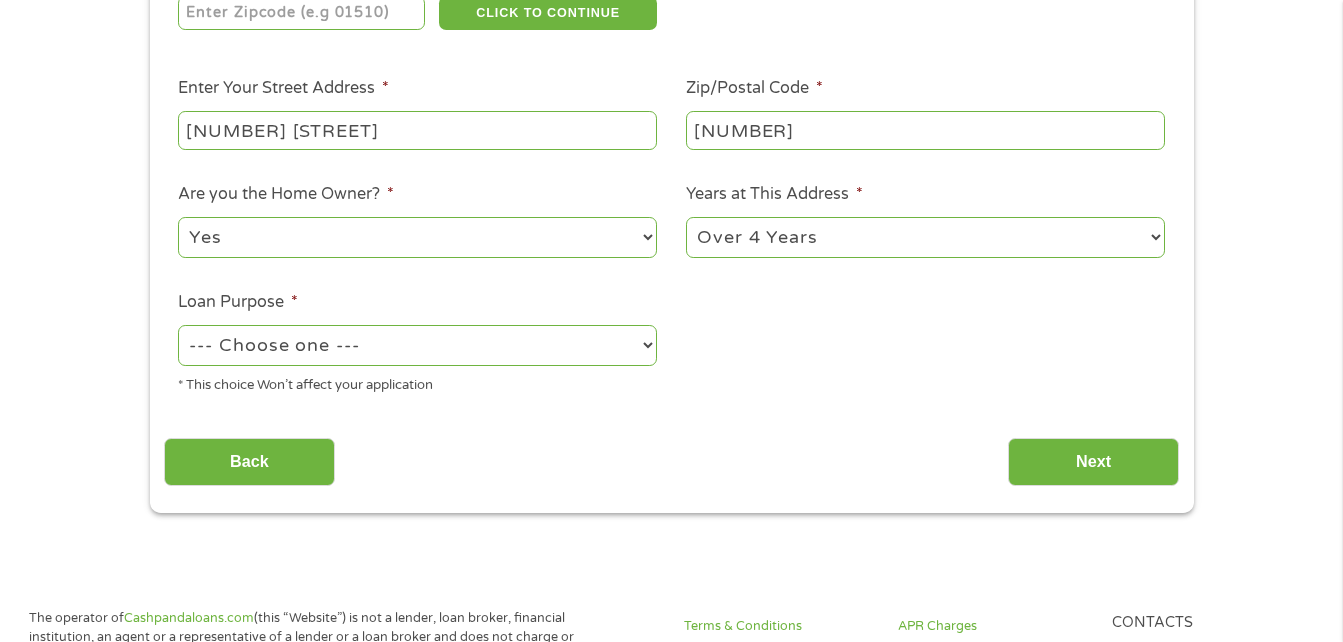 click on "No Yes" at bounding box center (417, 237) 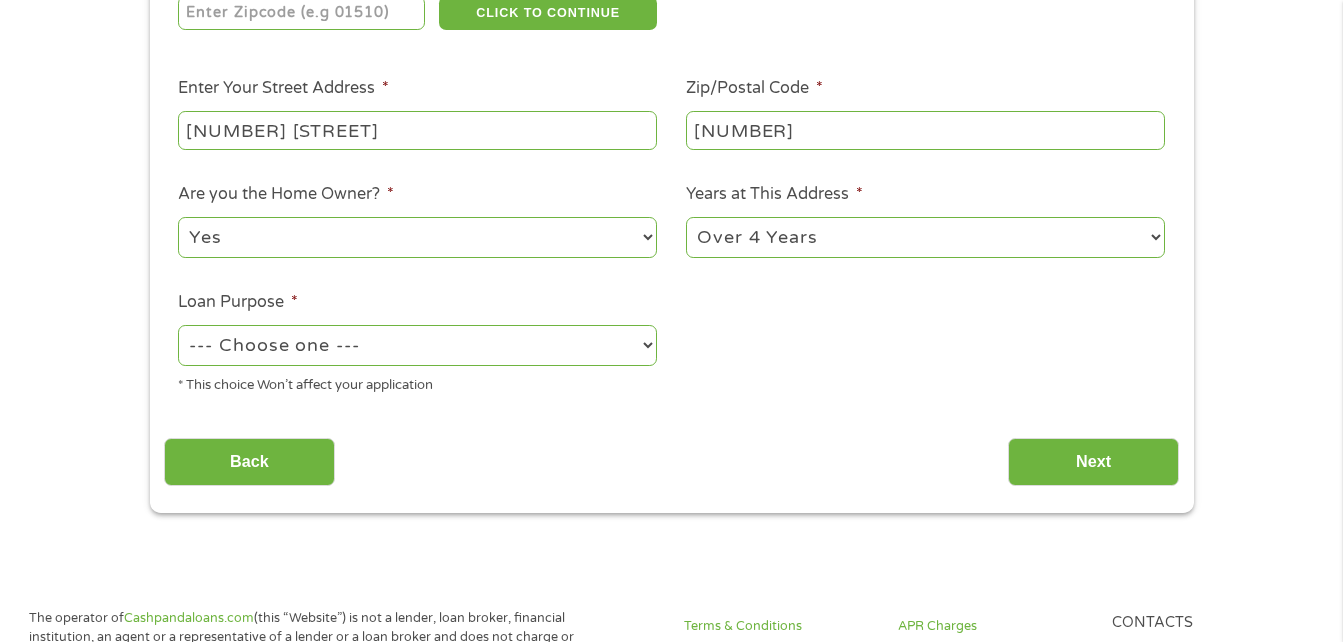 click on "--- Choose one --- Pay Bills Debt Consolidation Home Improvement Major Purchase Car Loan Short Term Cash Medical Expenses Other" at bounding box center [417, 345] 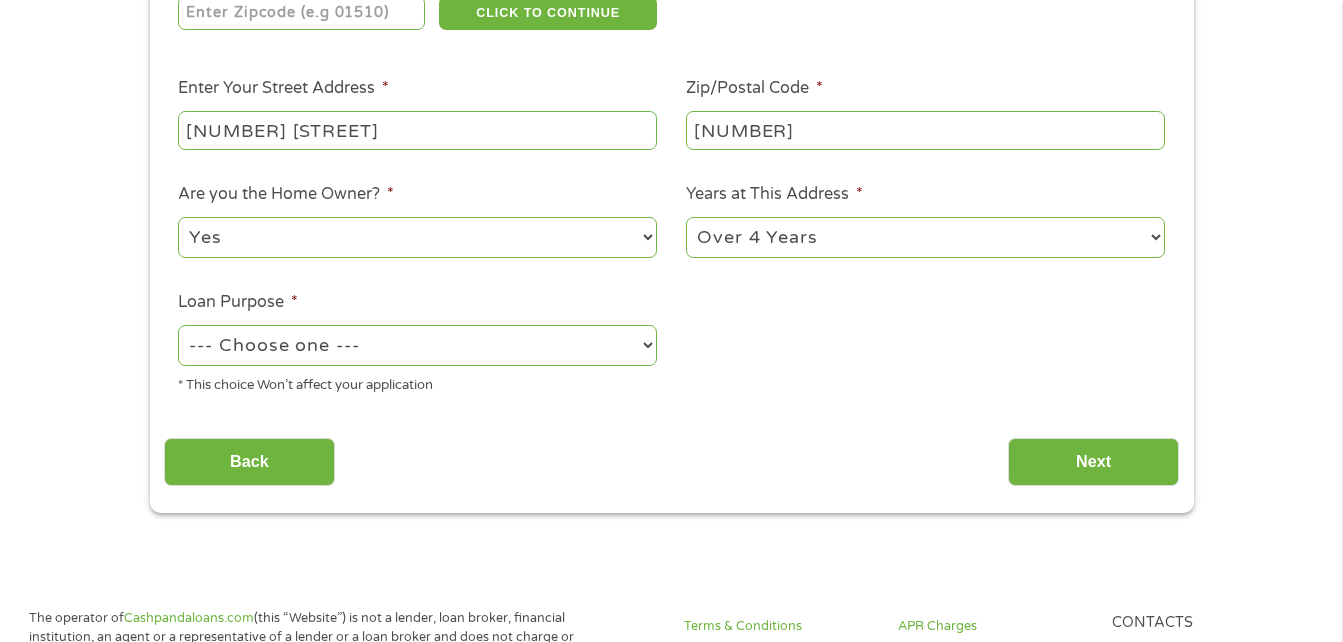 select on "paybills" 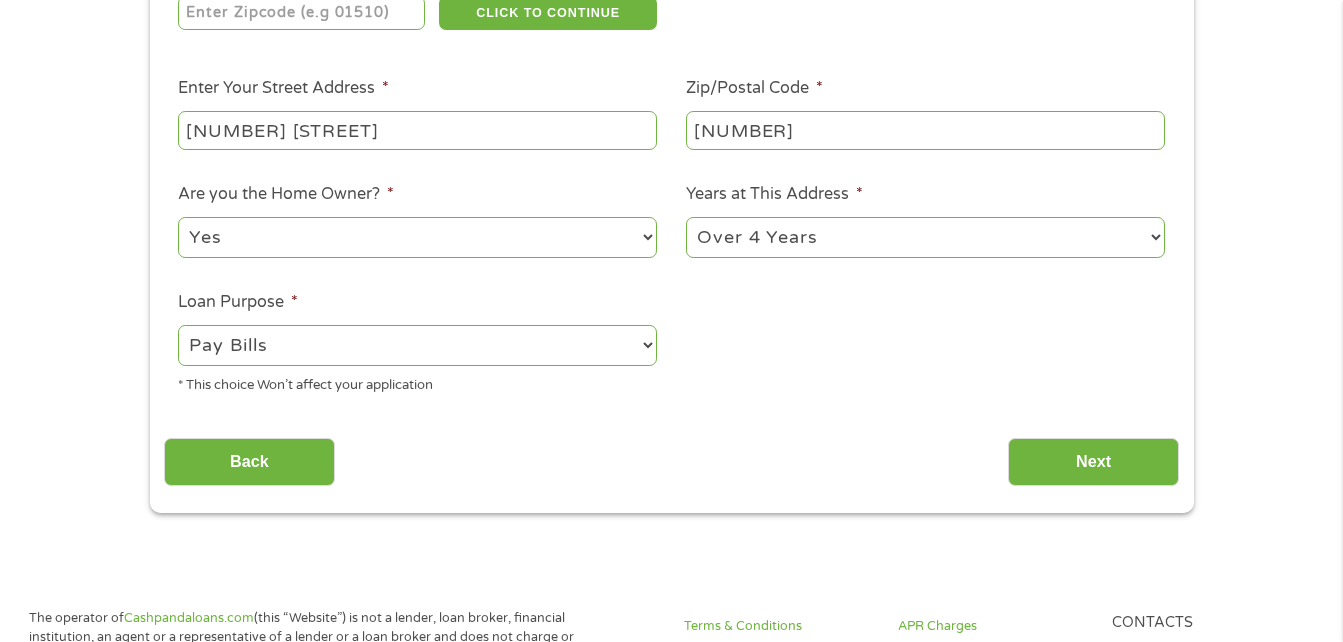 click on "--- Choose one --- Pay Bills Debt Consolidation Home Improvement Major Purchase Car Loan Short Term Cash Medical Expenses Other" at bounding box center (417, 345) 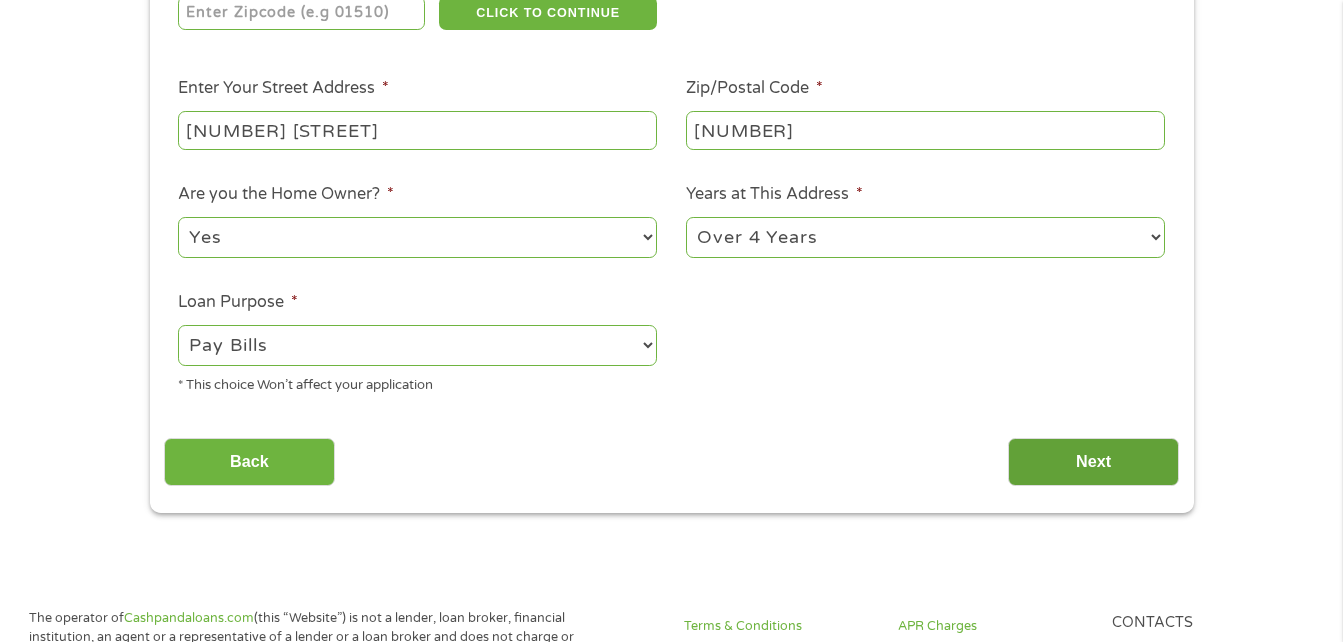 click on "Next" at bounding box center [1093, 462] 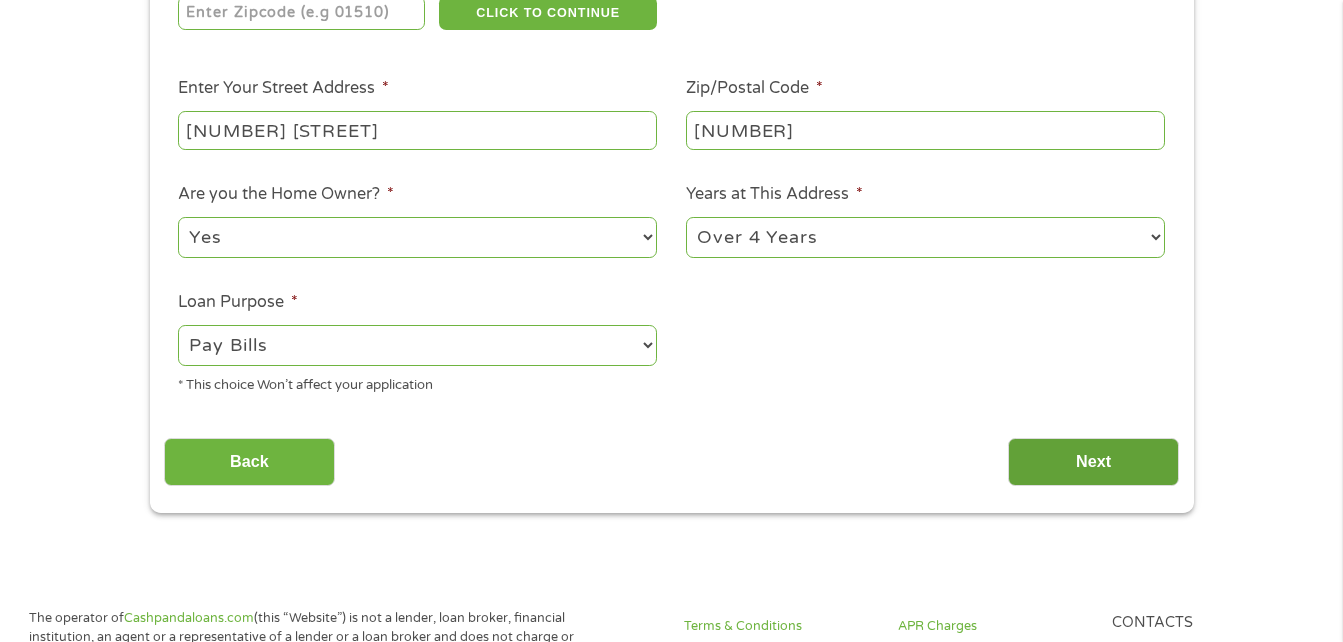 scroll, scrollTop: 8, scrollLeft: 8, axis: both 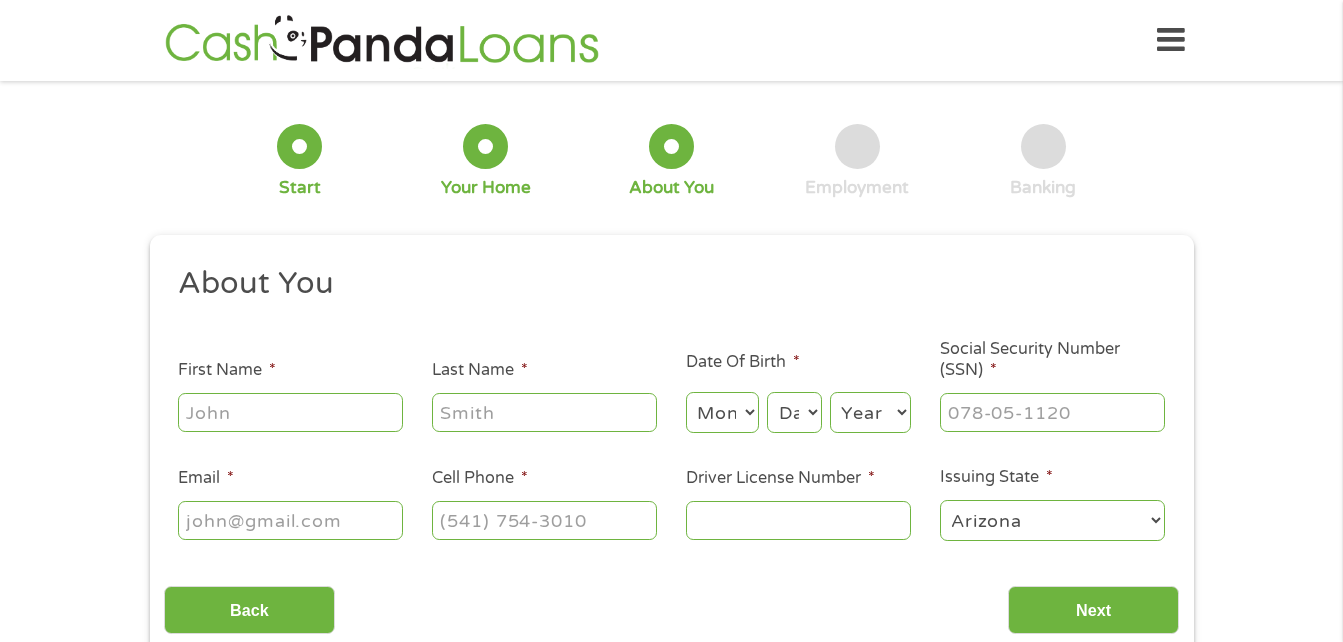 click on "First Name *" at bounding box center (290, 412) 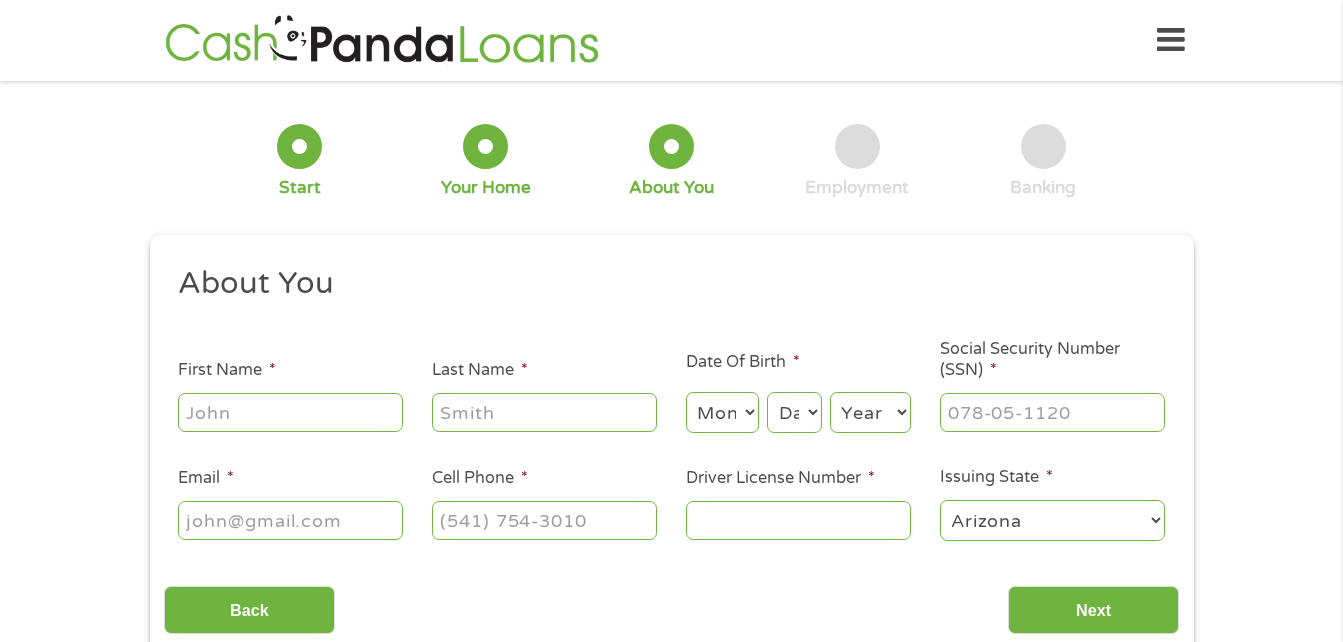 type on "[FIRST]" 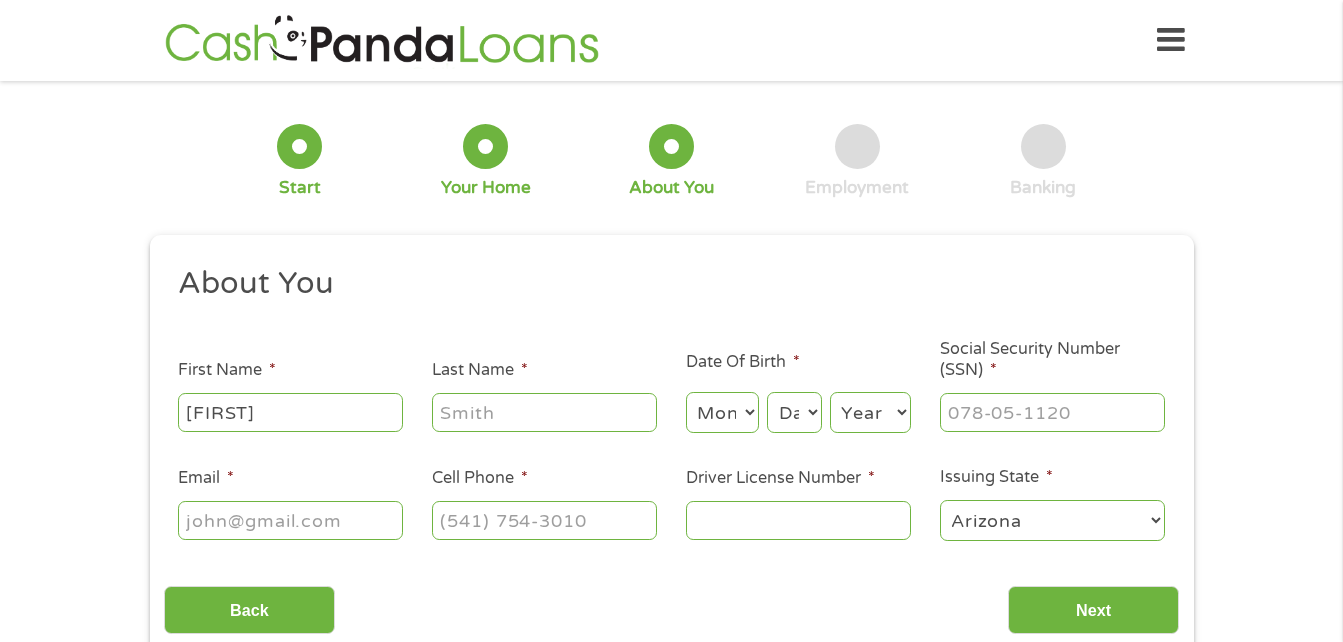 type on "[LAST]" 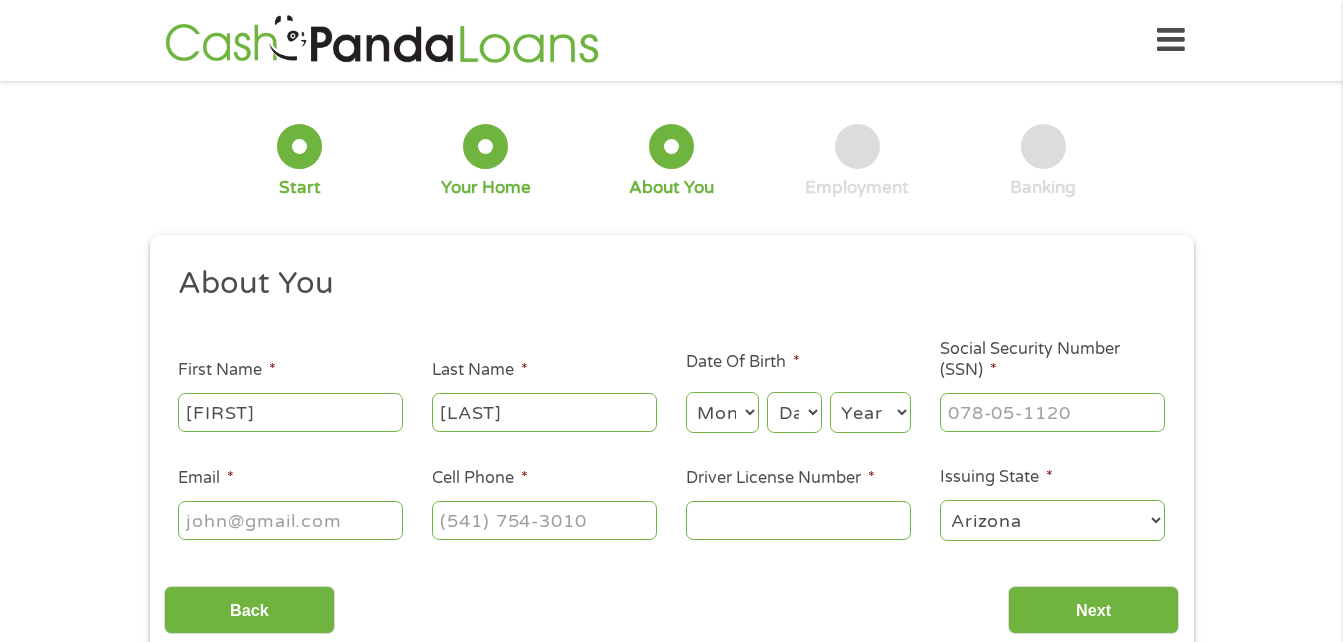 select on "8" 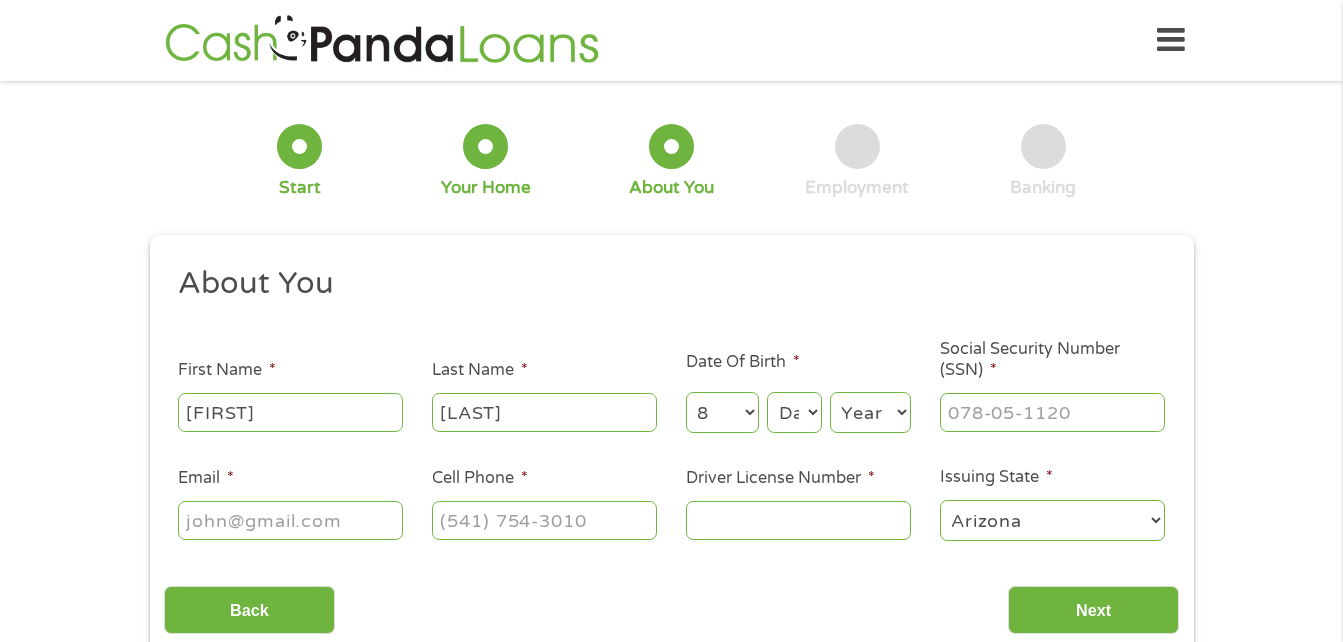 select on "29" 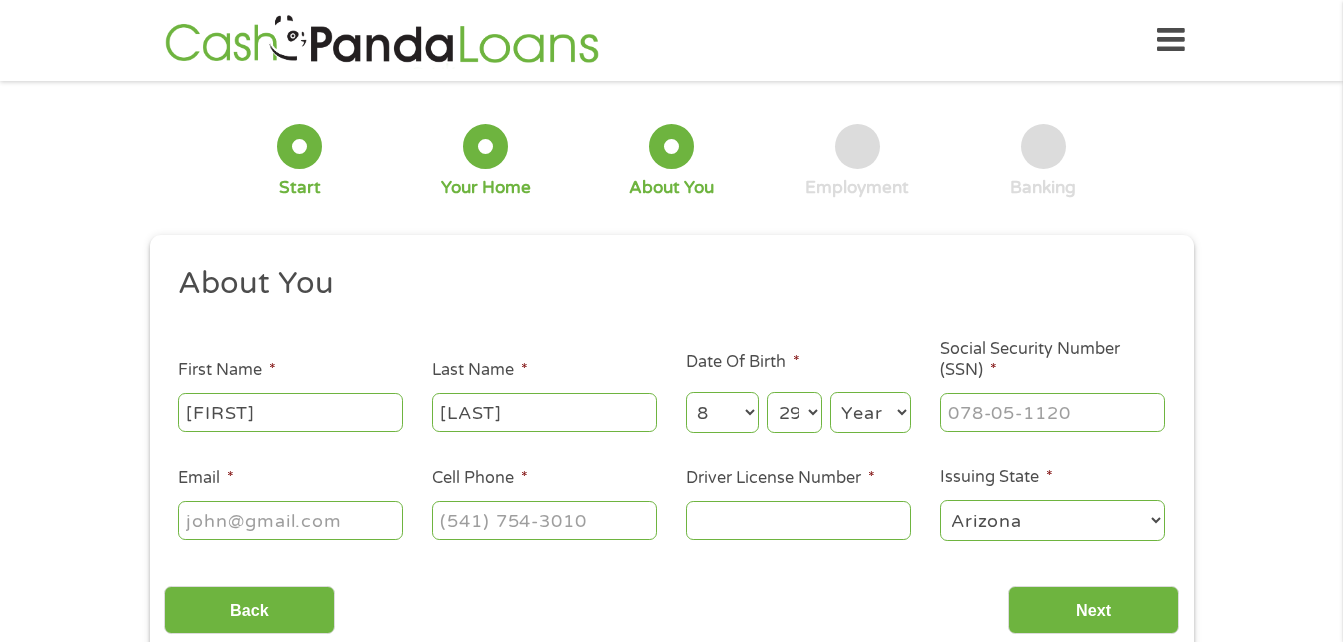 select on "1980" 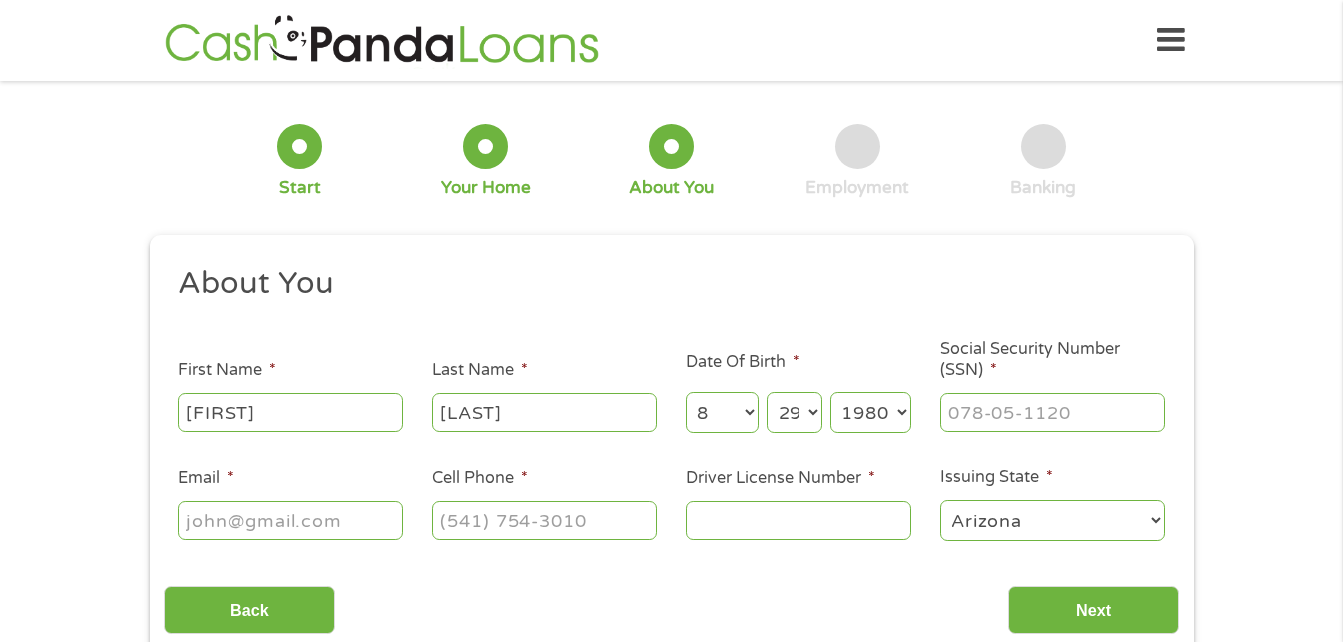 type on "[EMAIL]" 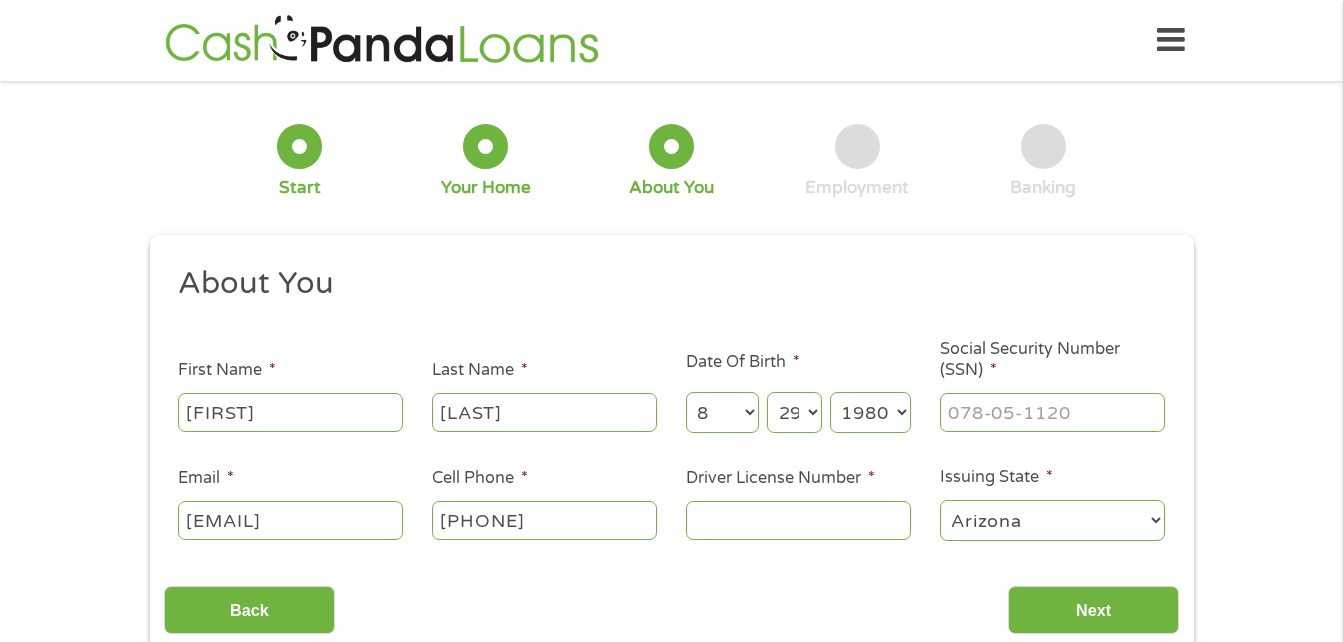 type on "[PHONE]" 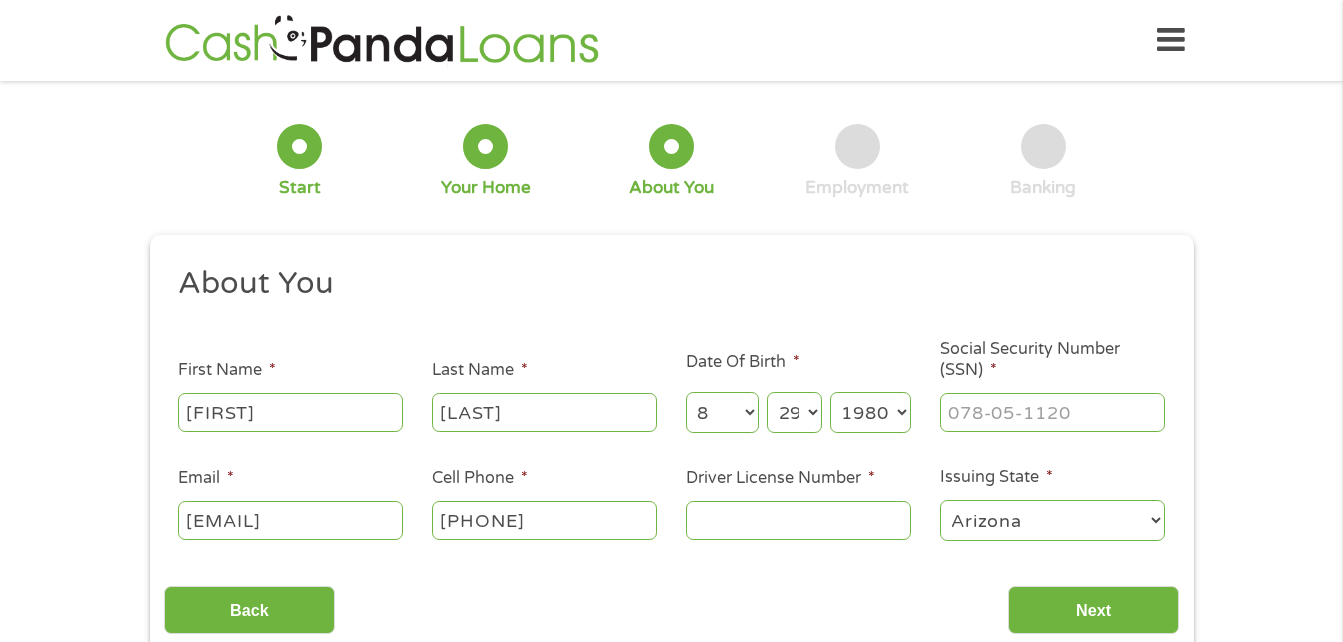 click on "Driver License Number *" at bounding box center (798, 520) 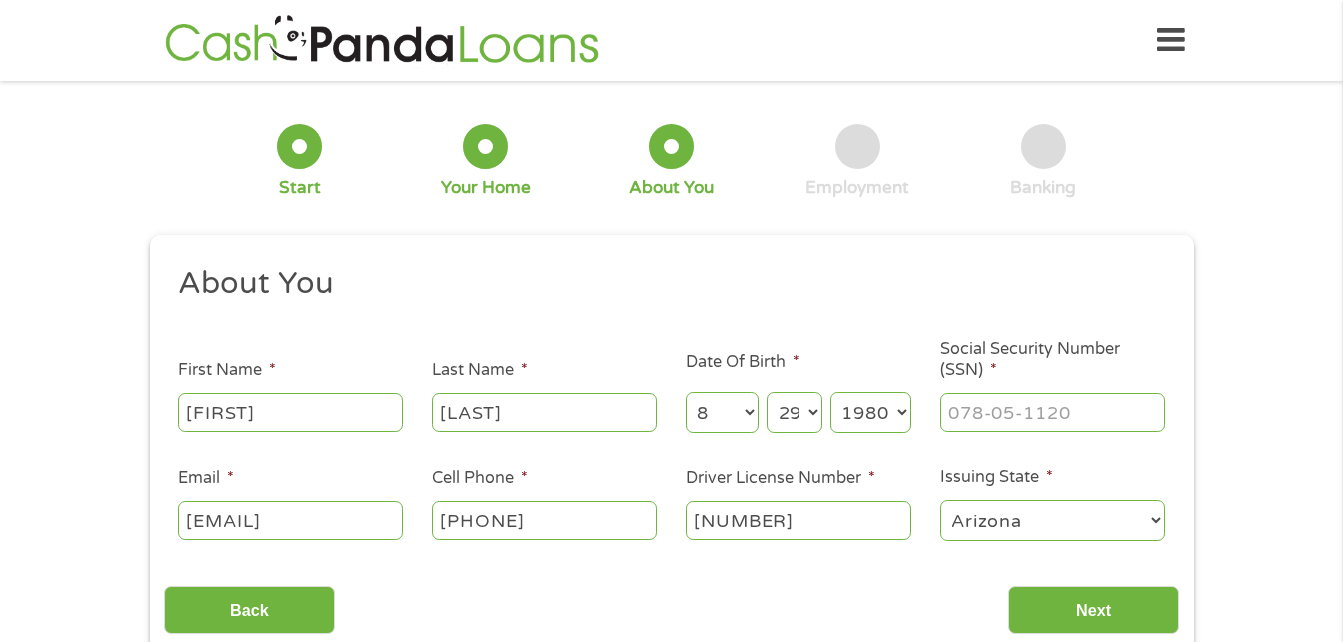 type on "[NUMBER]" 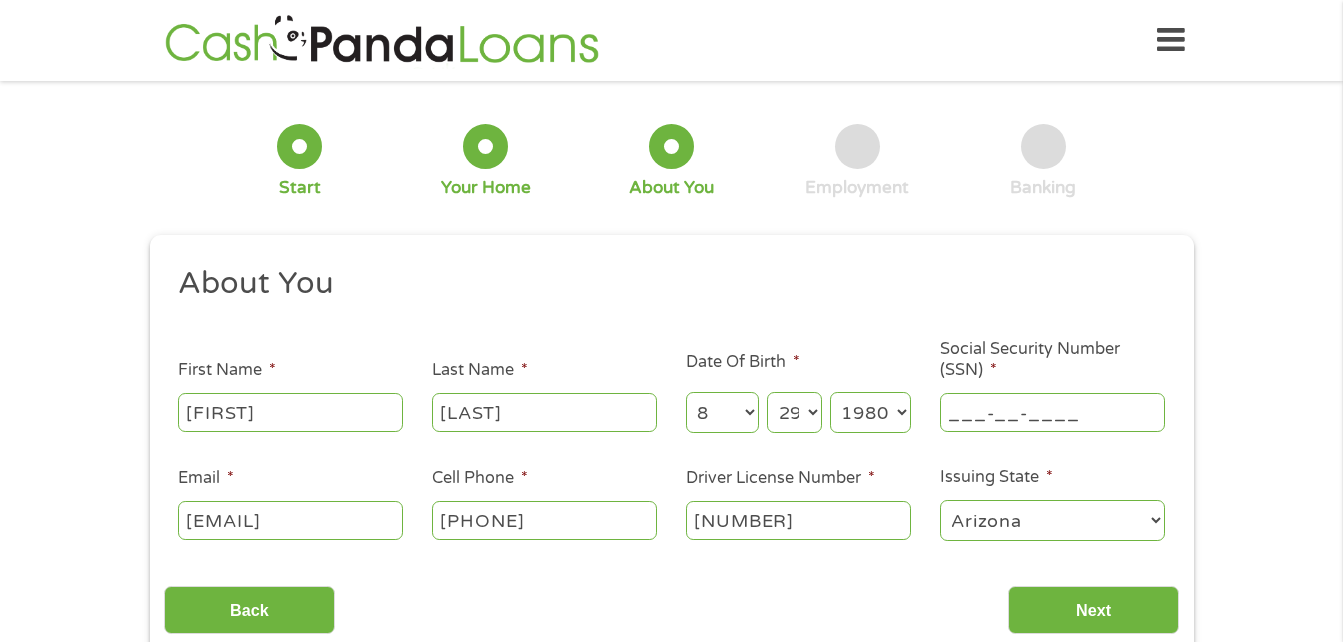 click on "___-__-____" at bounding box center [1052, 412] 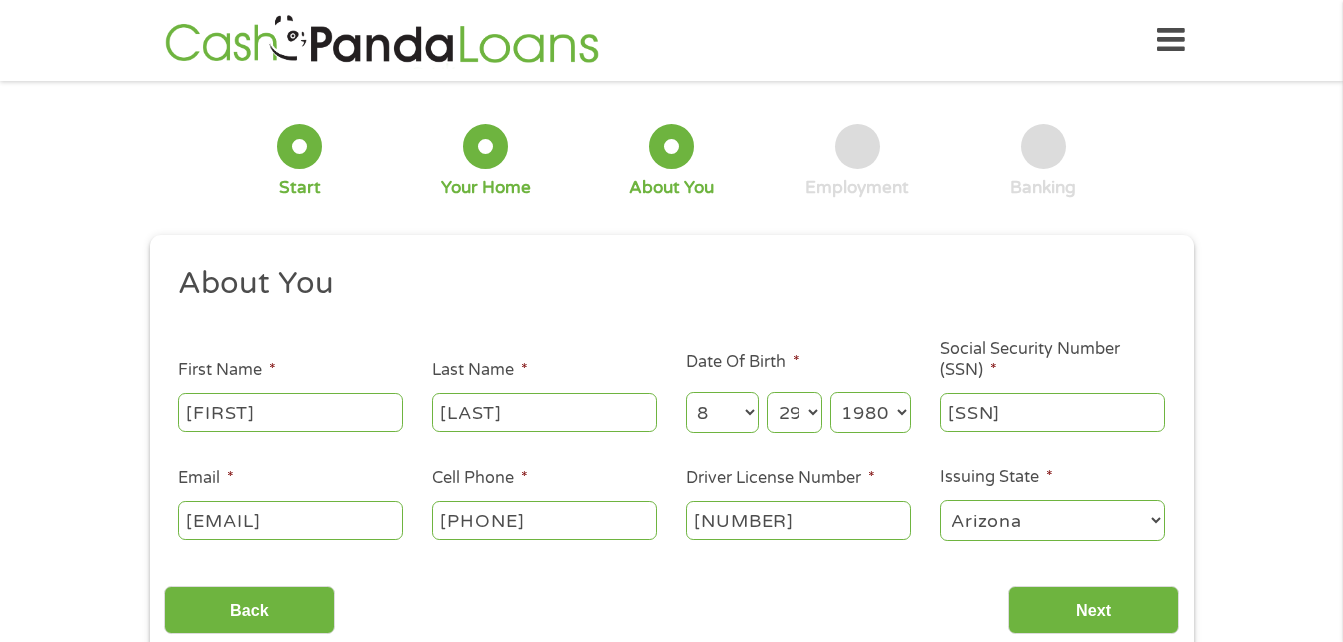 type on "[SSN]" 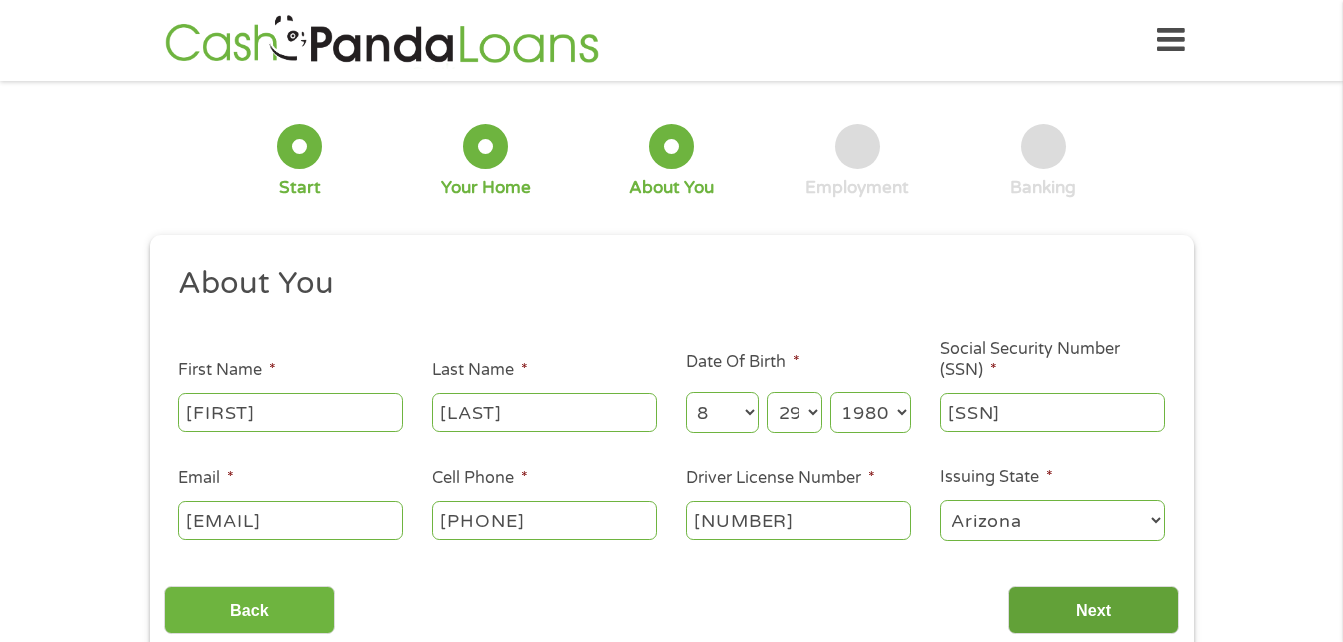 click on "Next" at bounding box center (1093, 610) 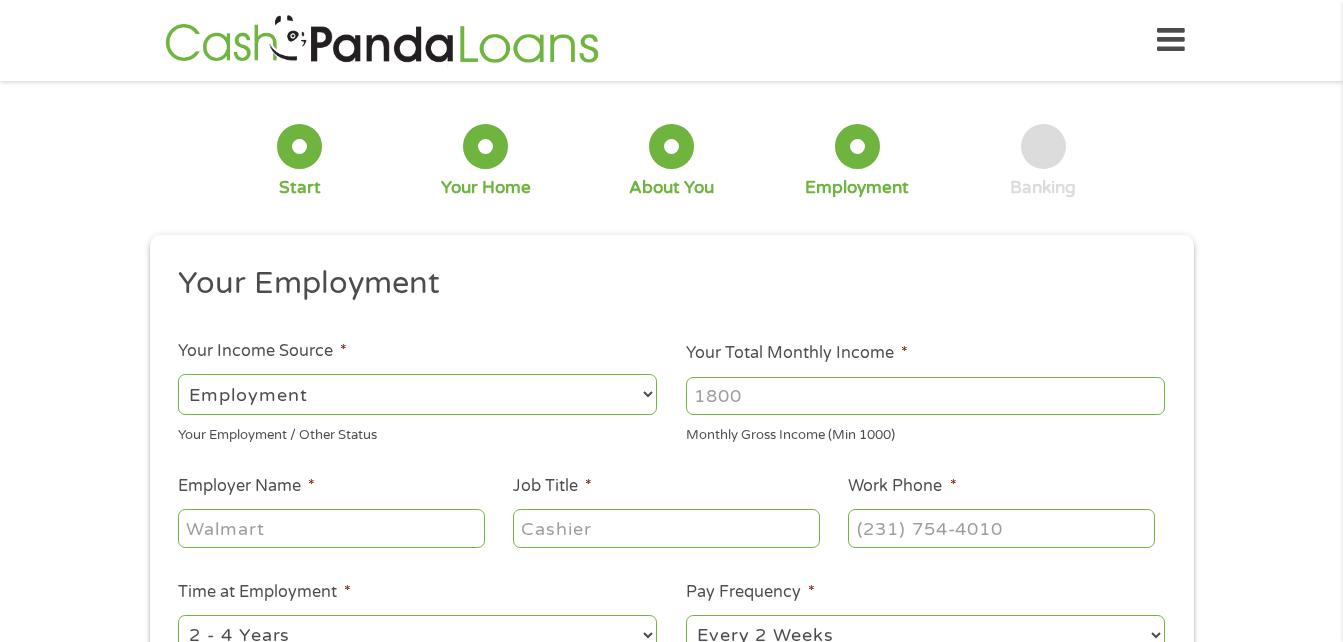 scroll, scrollTop: 8, scrollLeft: 8, axis: both 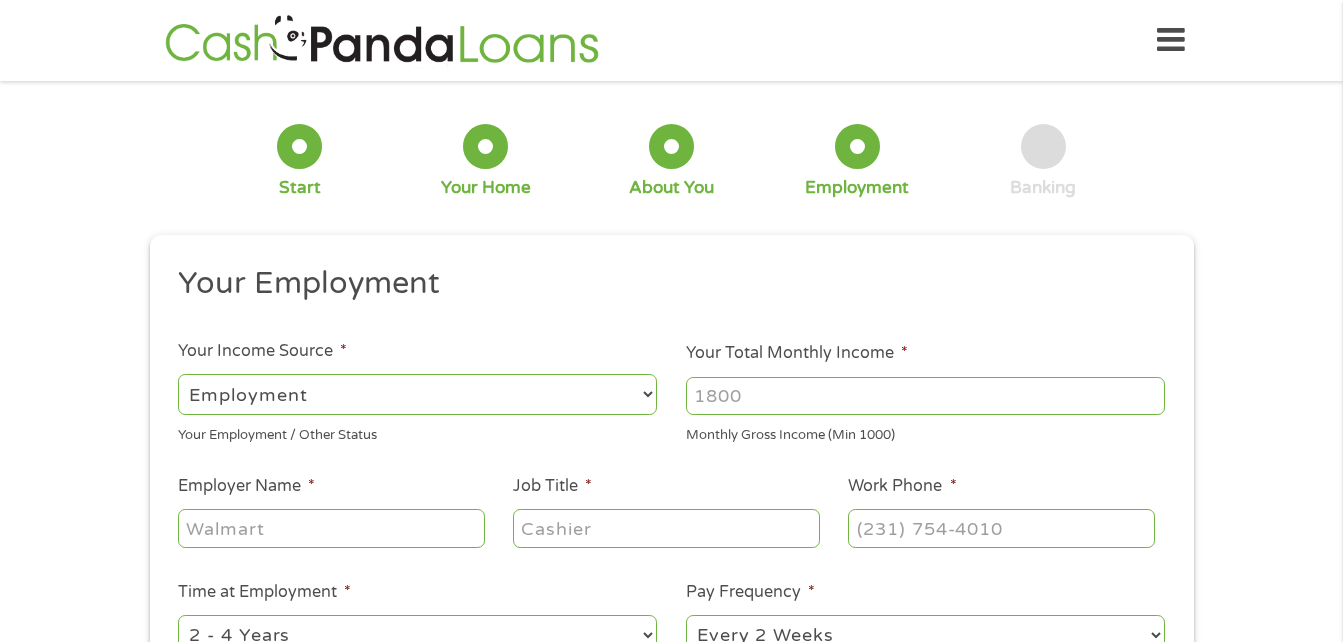 click on "Your Total Monthly Income *" at bounding box center (925, 396) 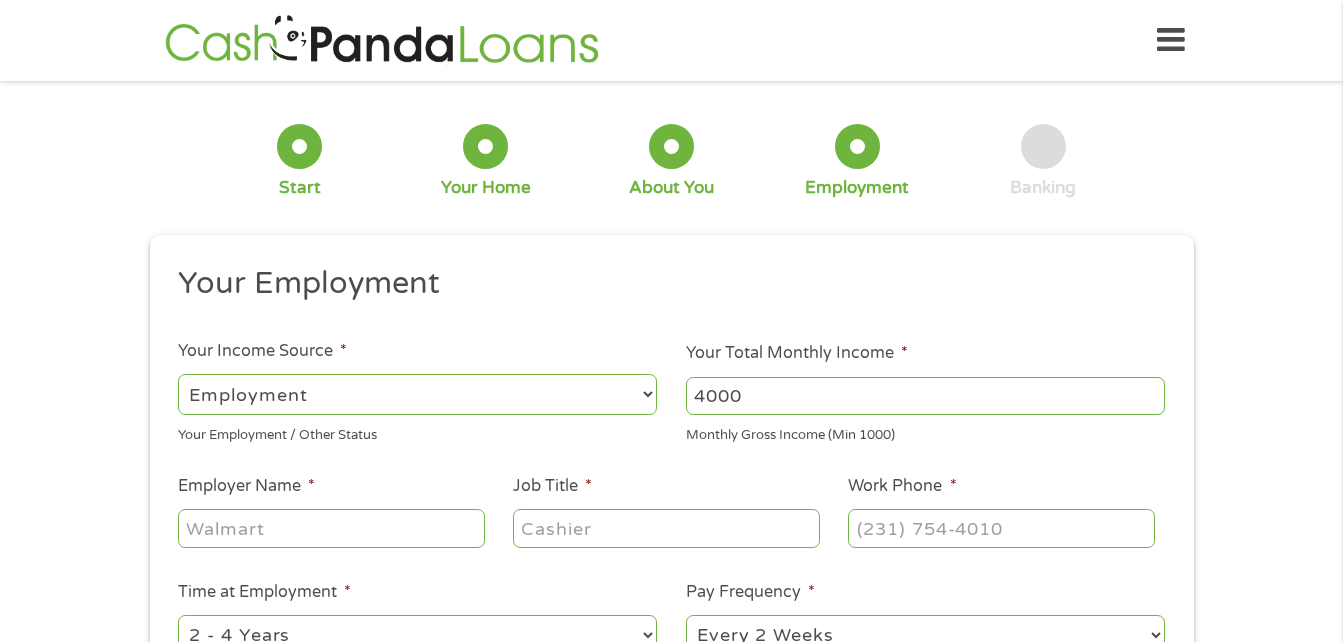 type on "4000" 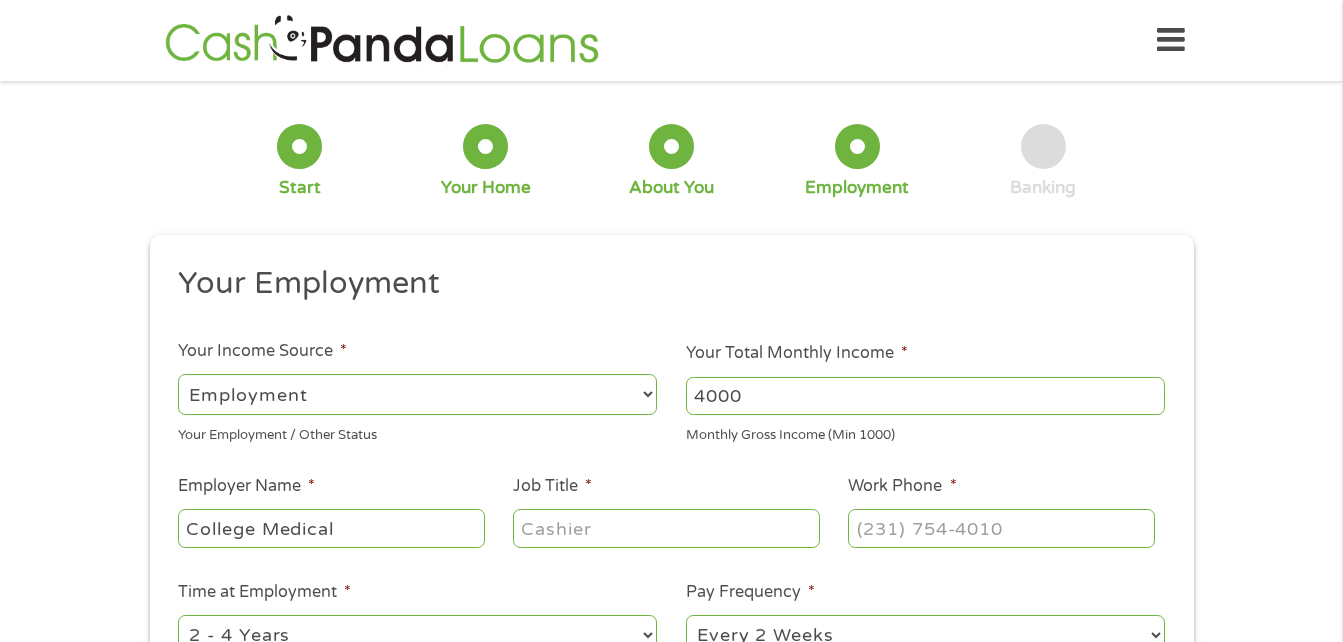 type on "College Medical" 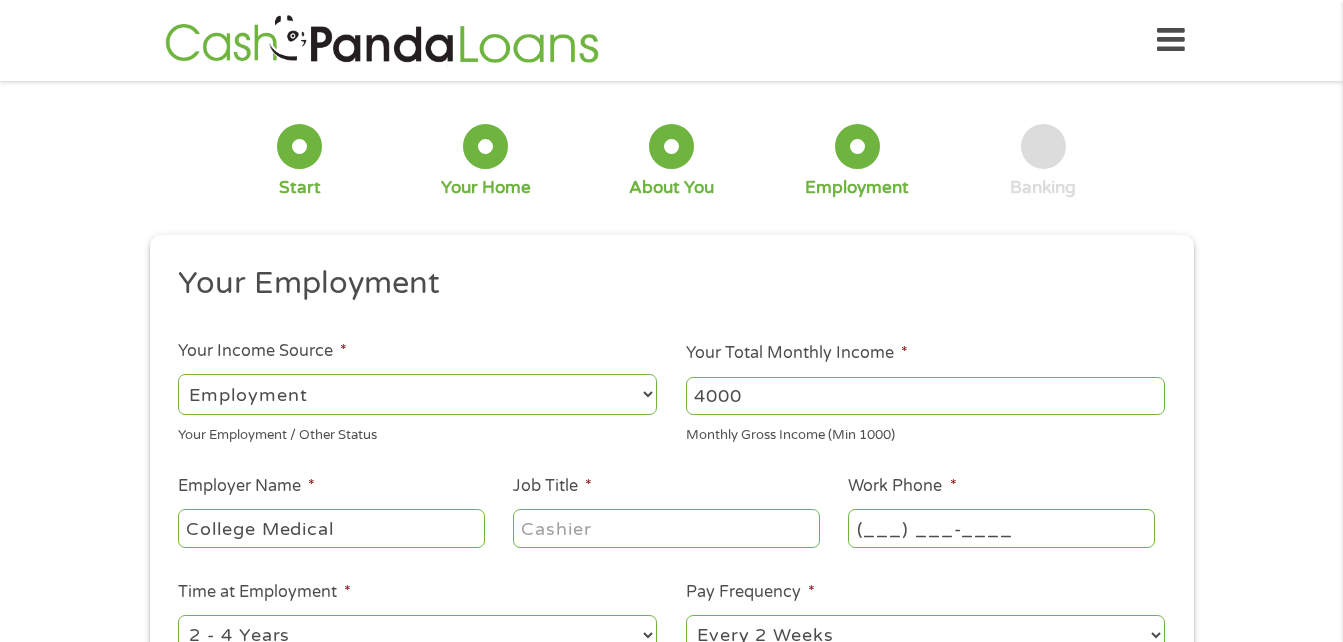 click on "(___) ___-____" at bounding box center (1001, 528) 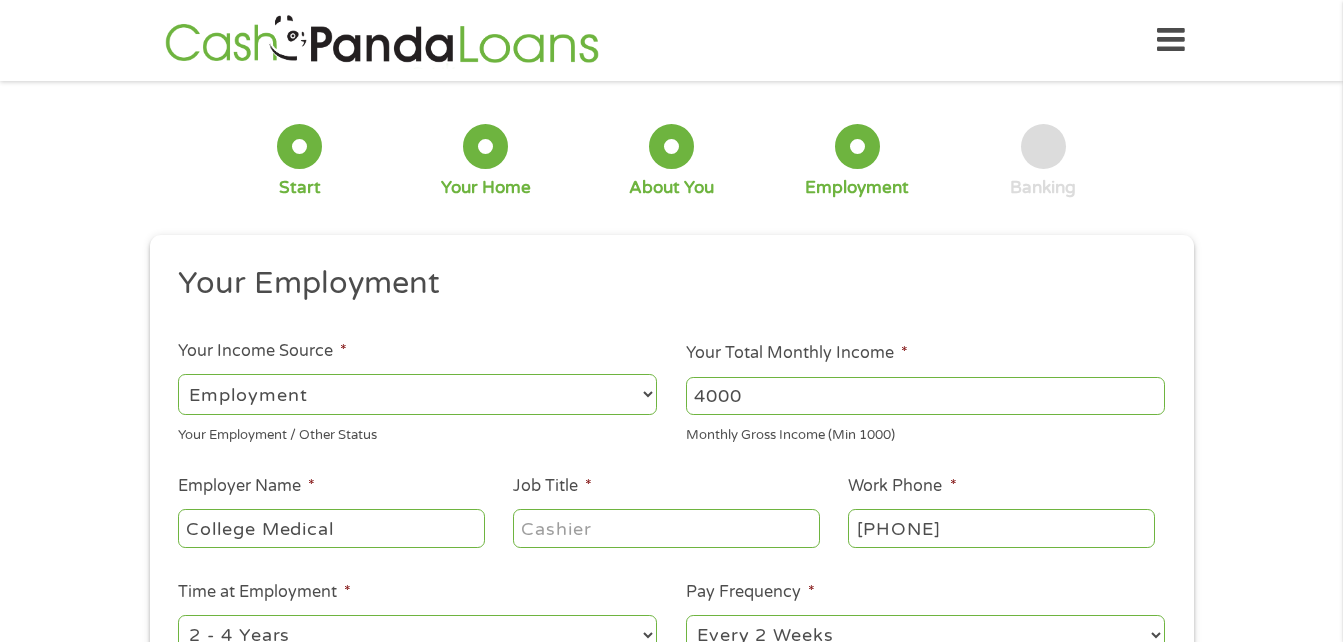 type on "[PHONE]" 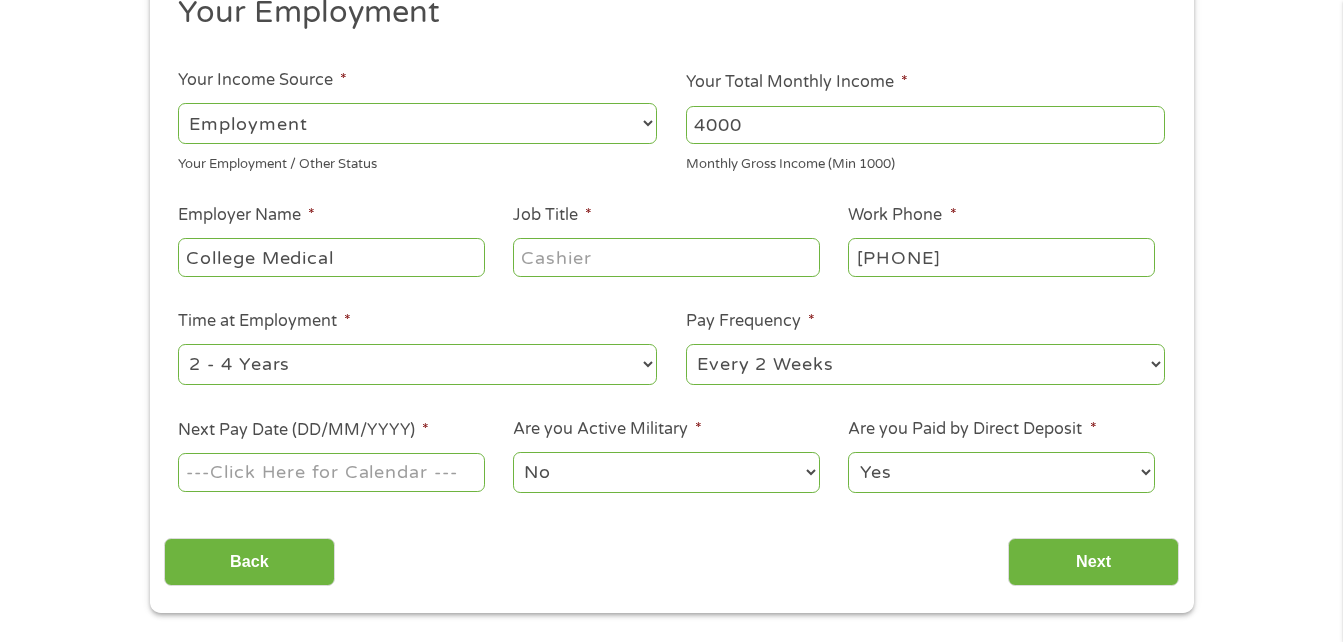 scroll, scrollTop: 305, scrollLeft: 0, axis: vertical 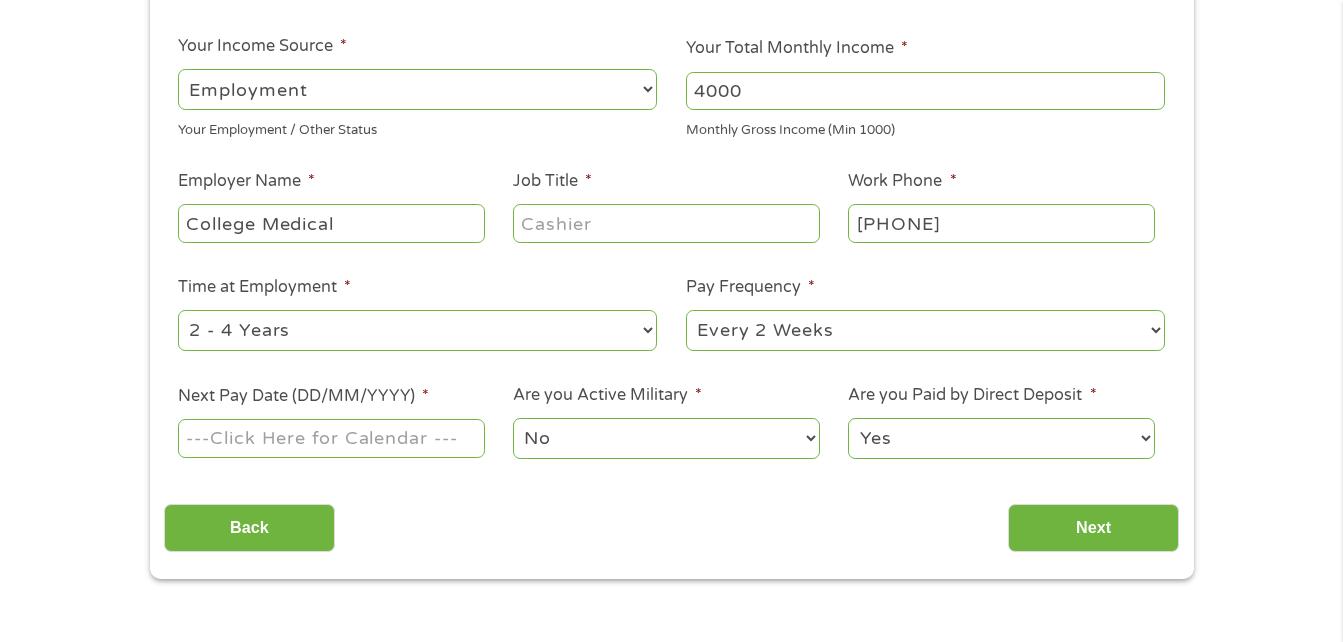 click on "--- Choose one --- 1 Year or less 1 - 2 Years 2 - 4 Years Over 4 Years" at bounding box center [417, 330] 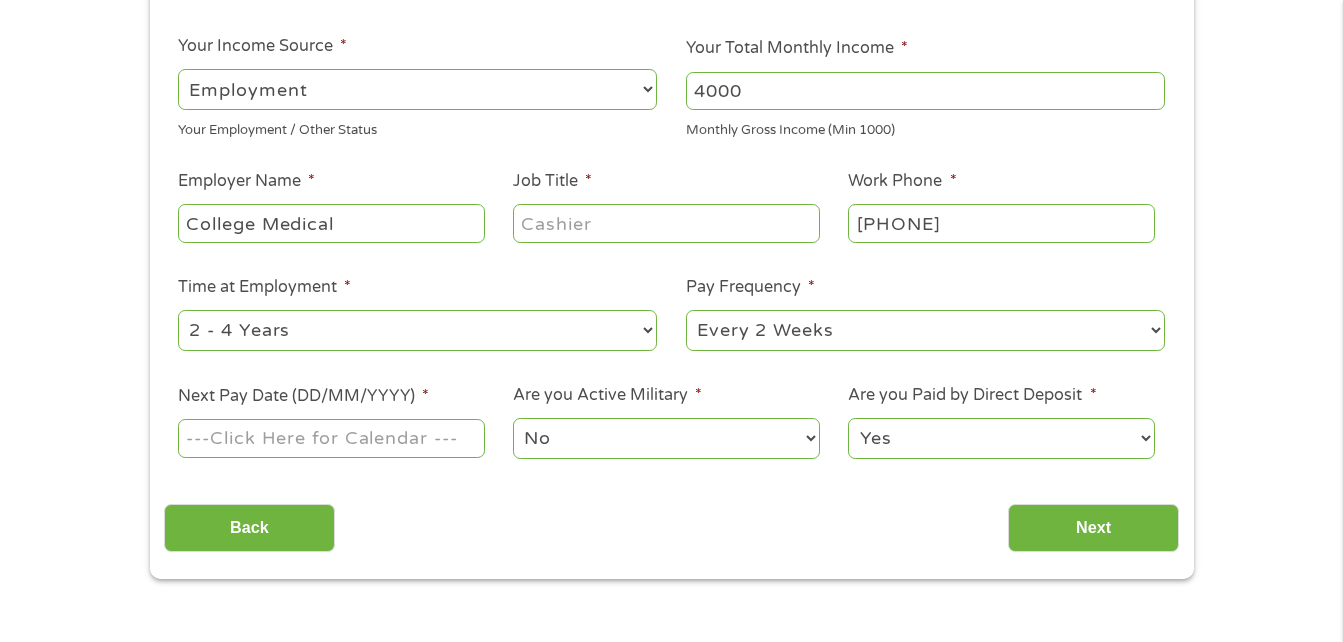 select on "12months" 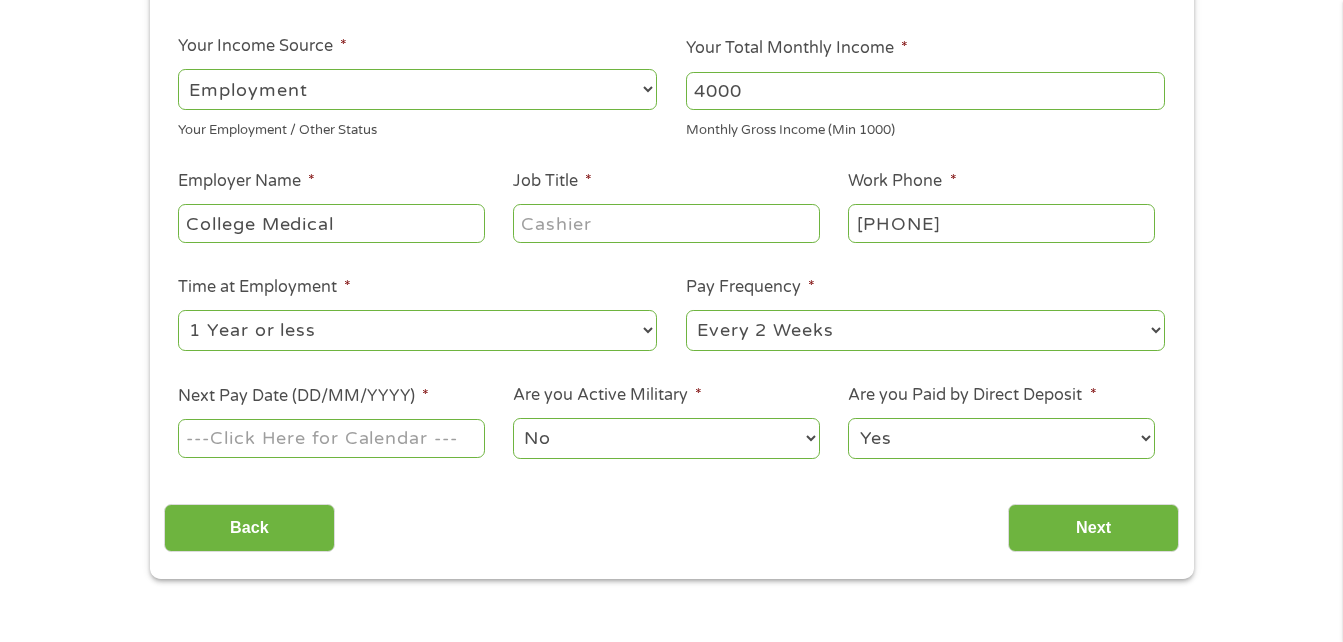 click on "--- Choose one --- 1 Year or less 1 - 2 Years 2 - 4 Years Over 4 Years" at bounding box center (417, 330) 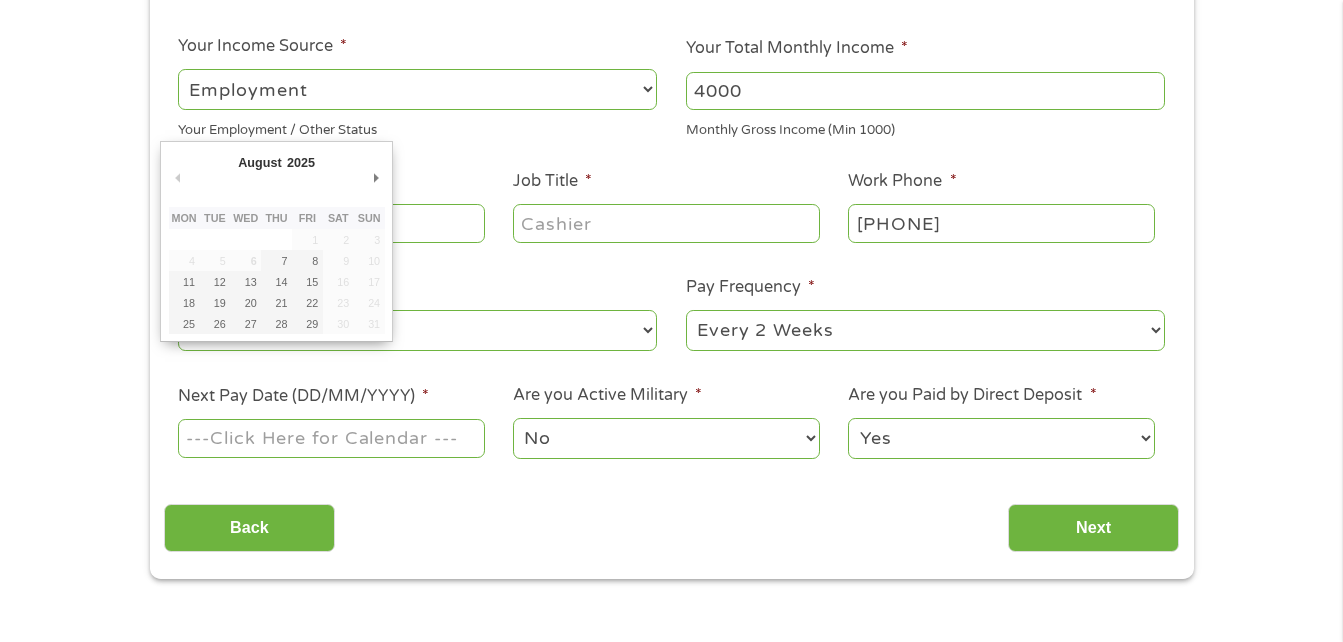 click on "Next Pay Date (DD/MM/YYYY) *" at bounding box center (331, 438) 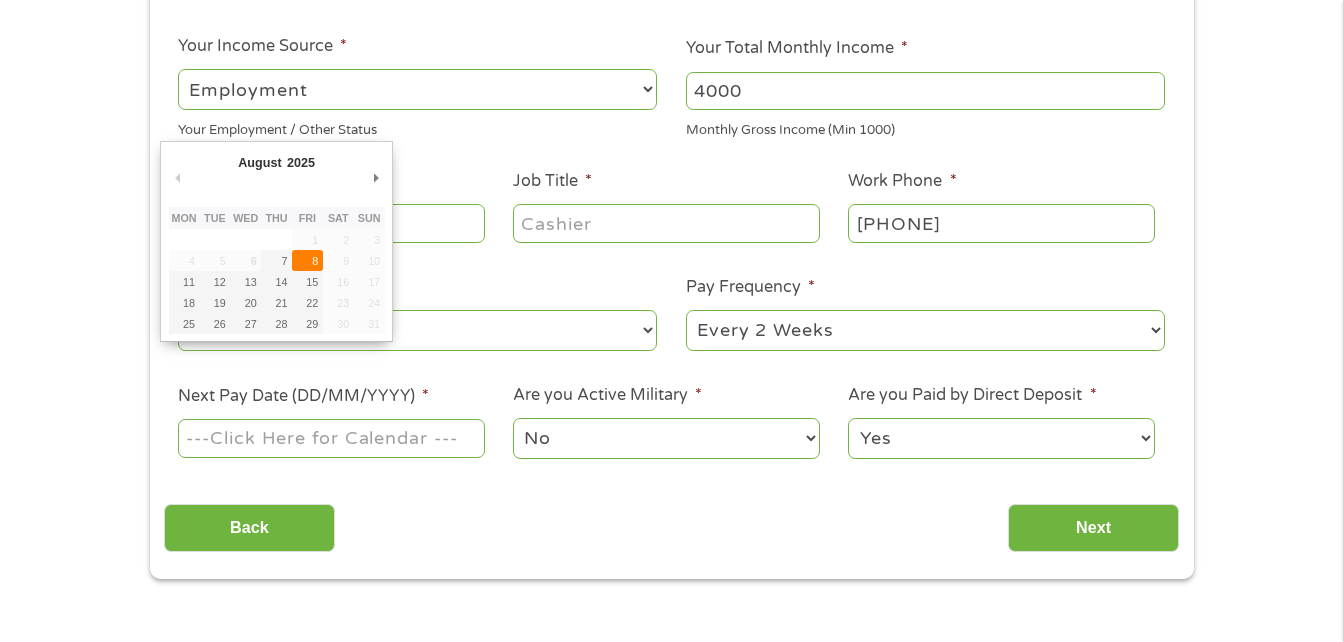 type on "08/08/2025" 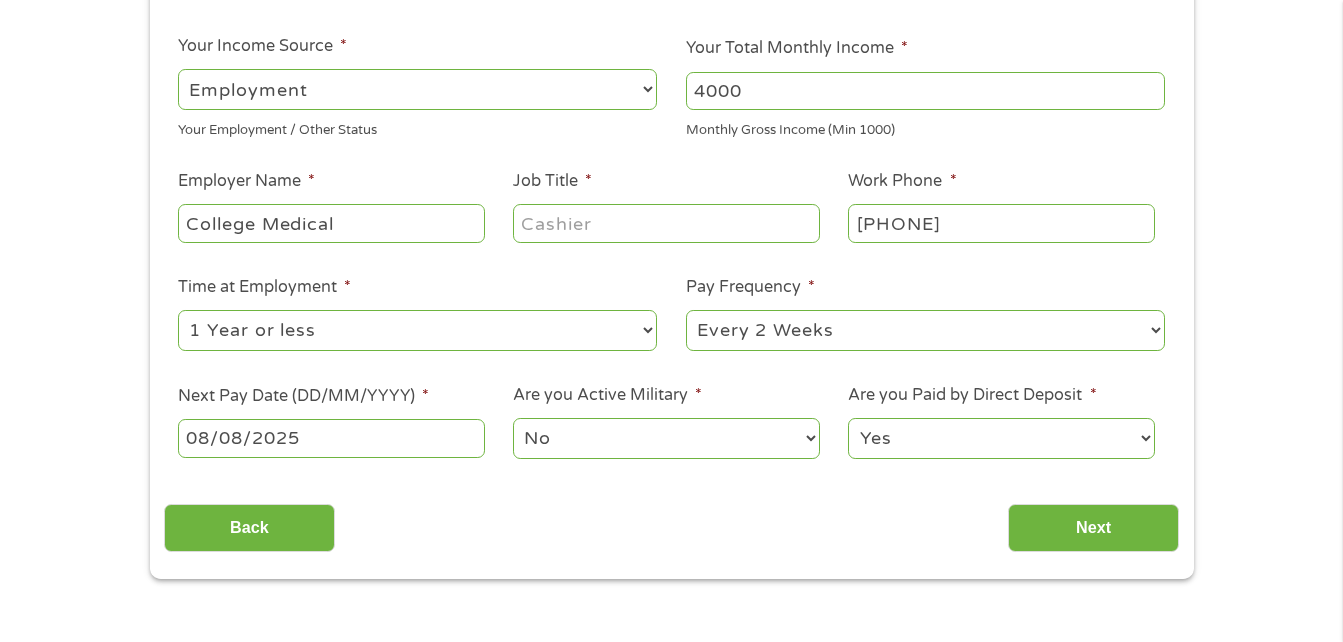 click on "No Yes" at bounding box center (666, 438) 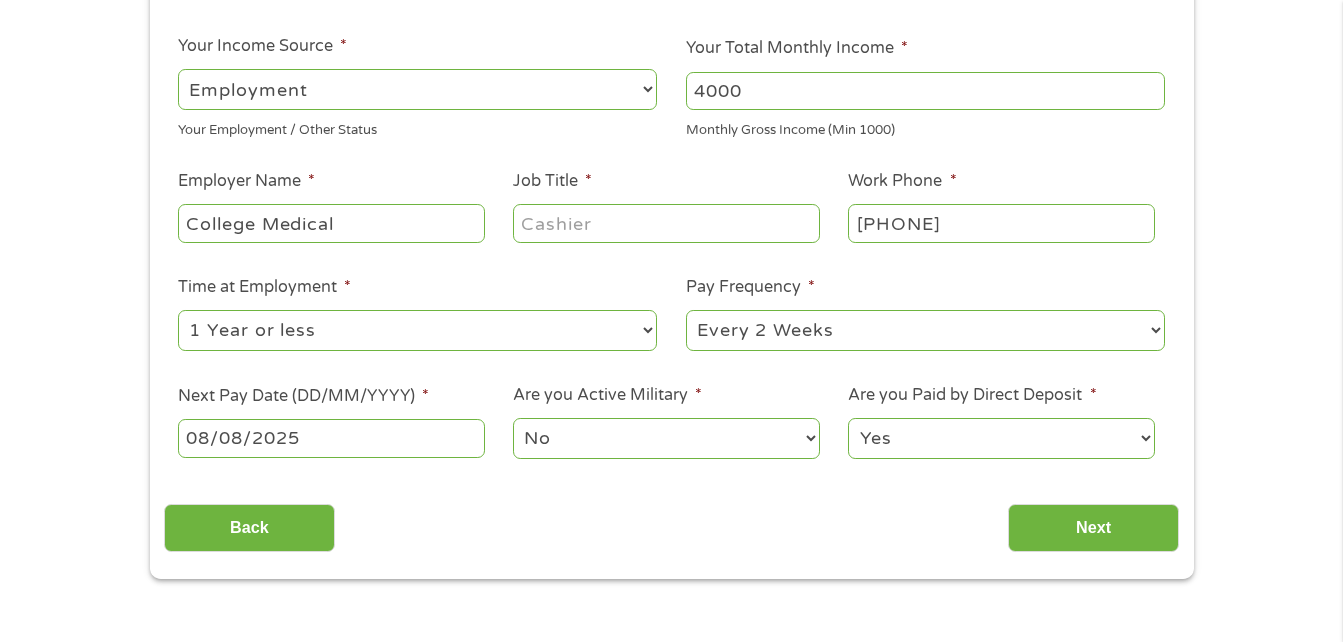 click on "No Yes" at bounding box center (666, 438) 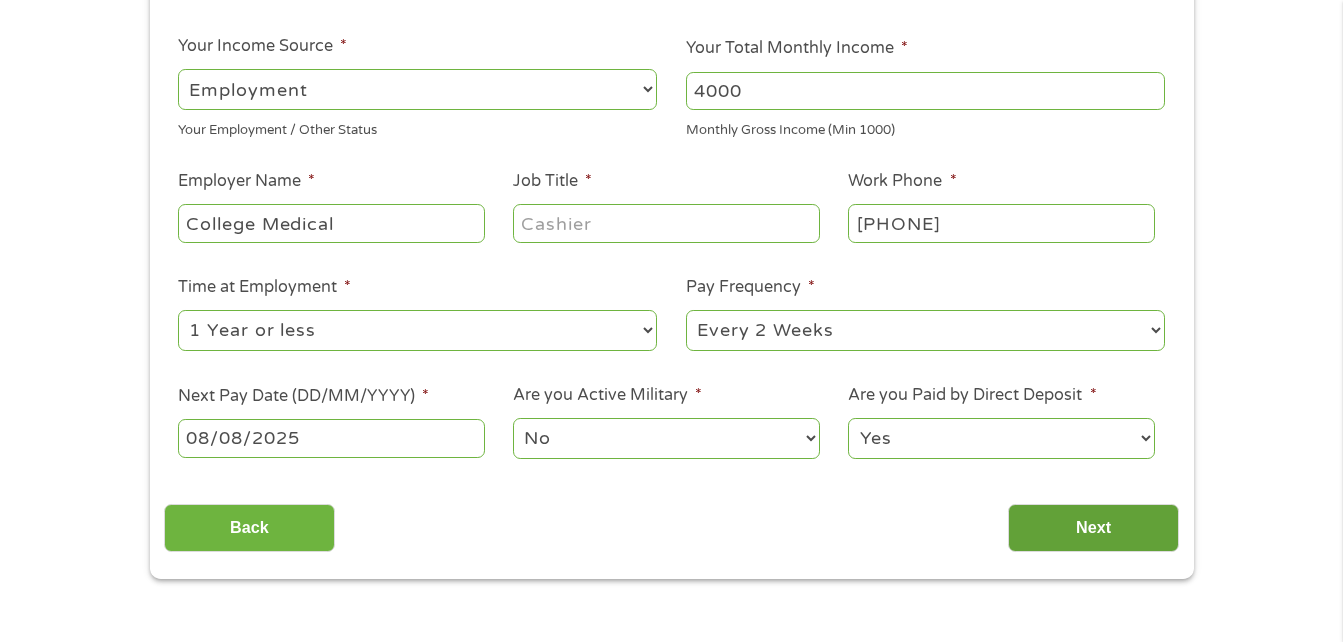 click on "Next" at bounding box center (1093, 528) 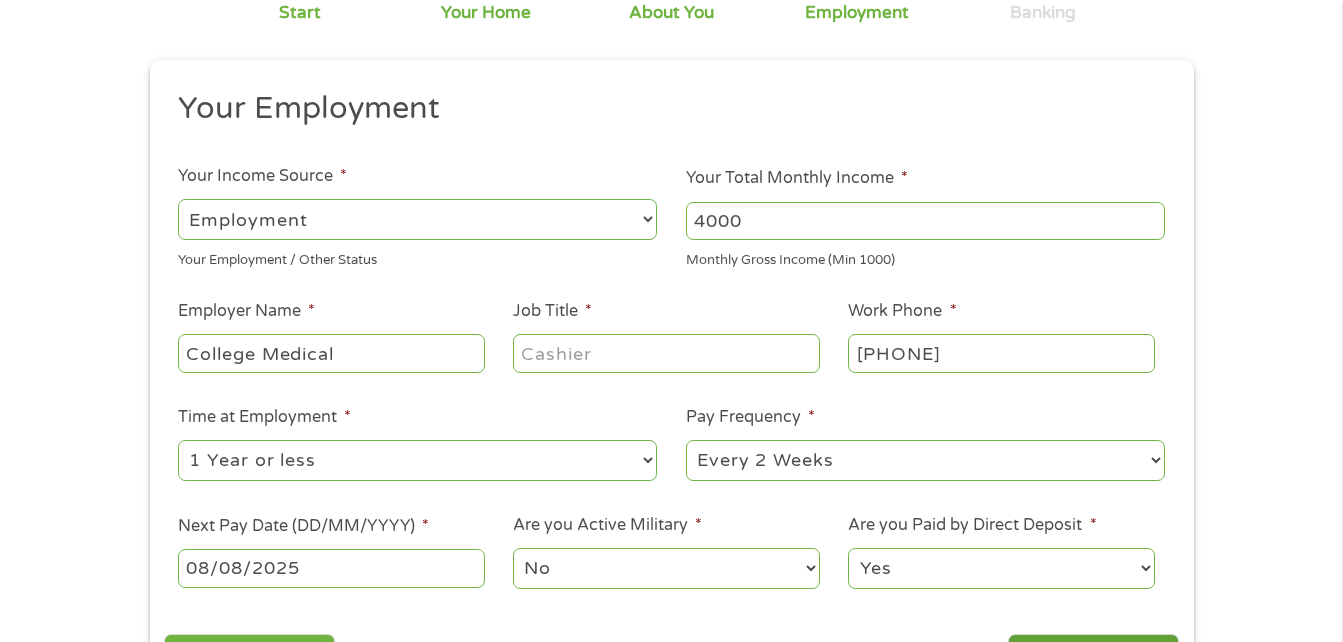 scroll, scrollTop: 8, scrollLeft: 8, axis: both 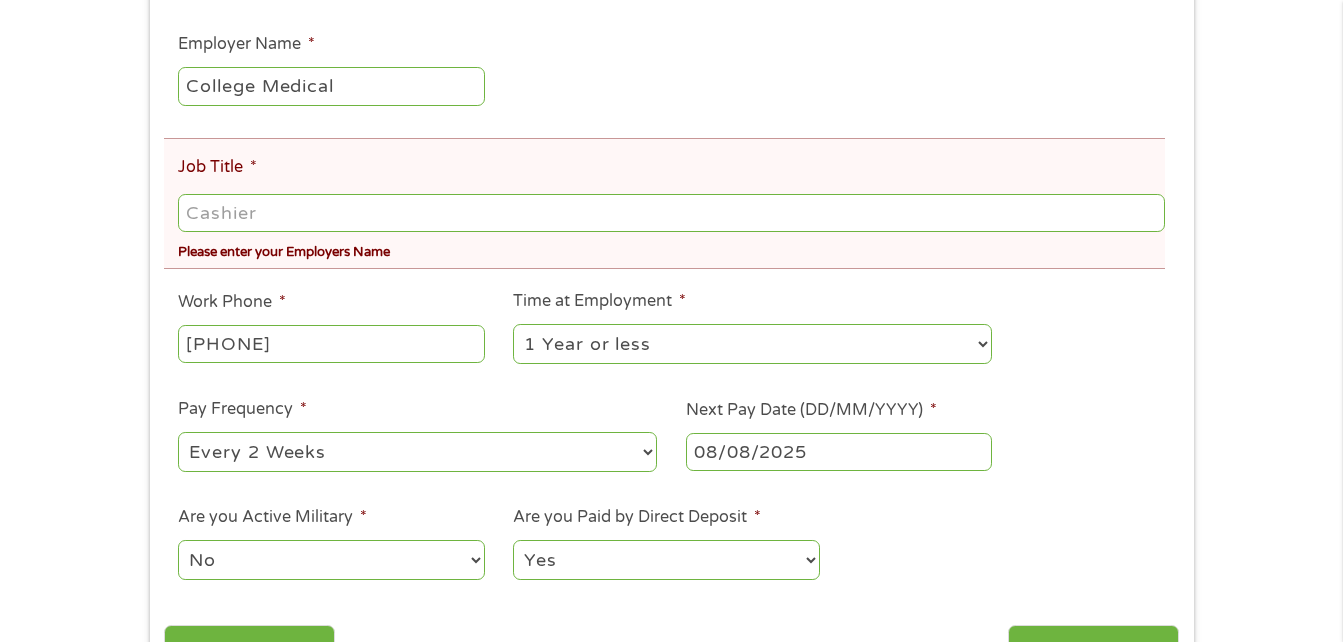 click on "Job Title *" at bounding box center (671, 213) 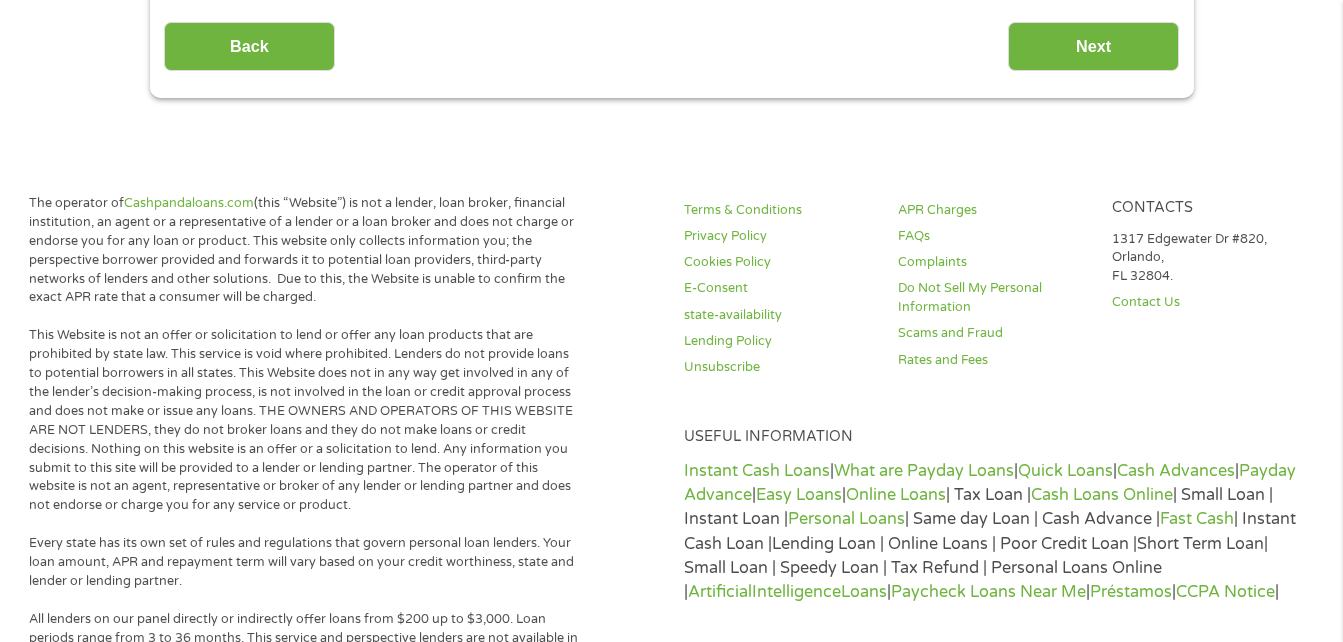 scroll, scrollTop: 1129, scrollLeft: 0, axis: vertical 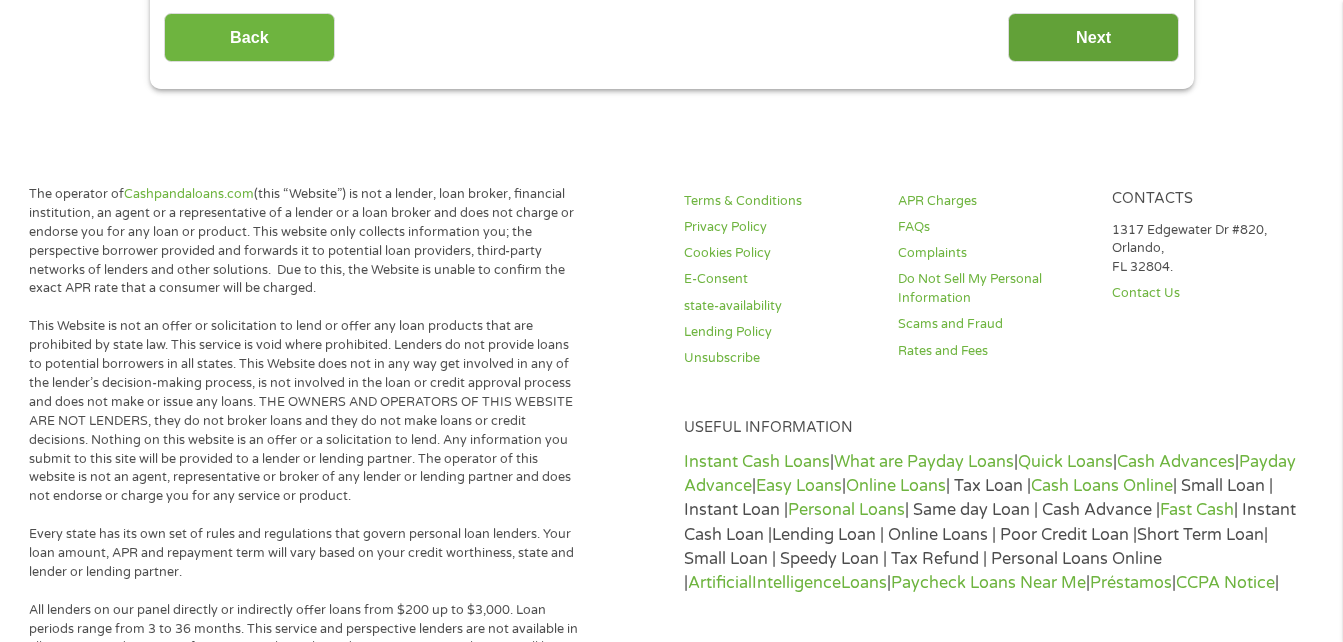 type on "[NUMBER]" 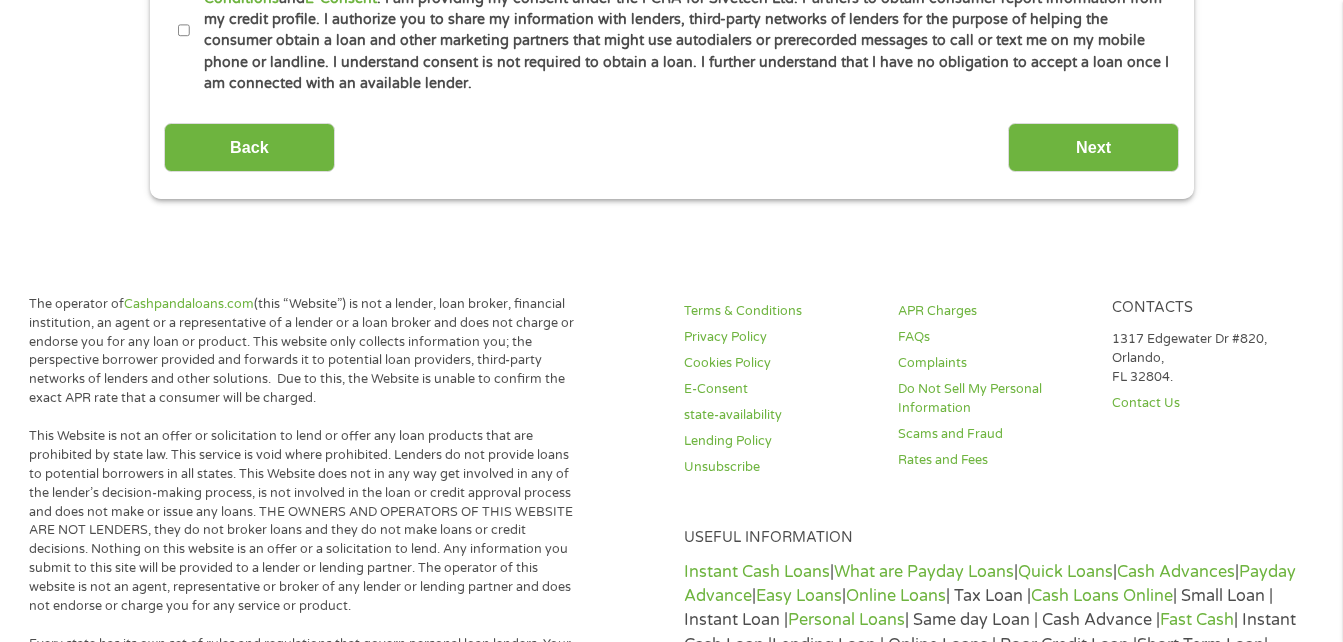 scroll, scrollTop: 8, scrollLeft: 8, axis: both 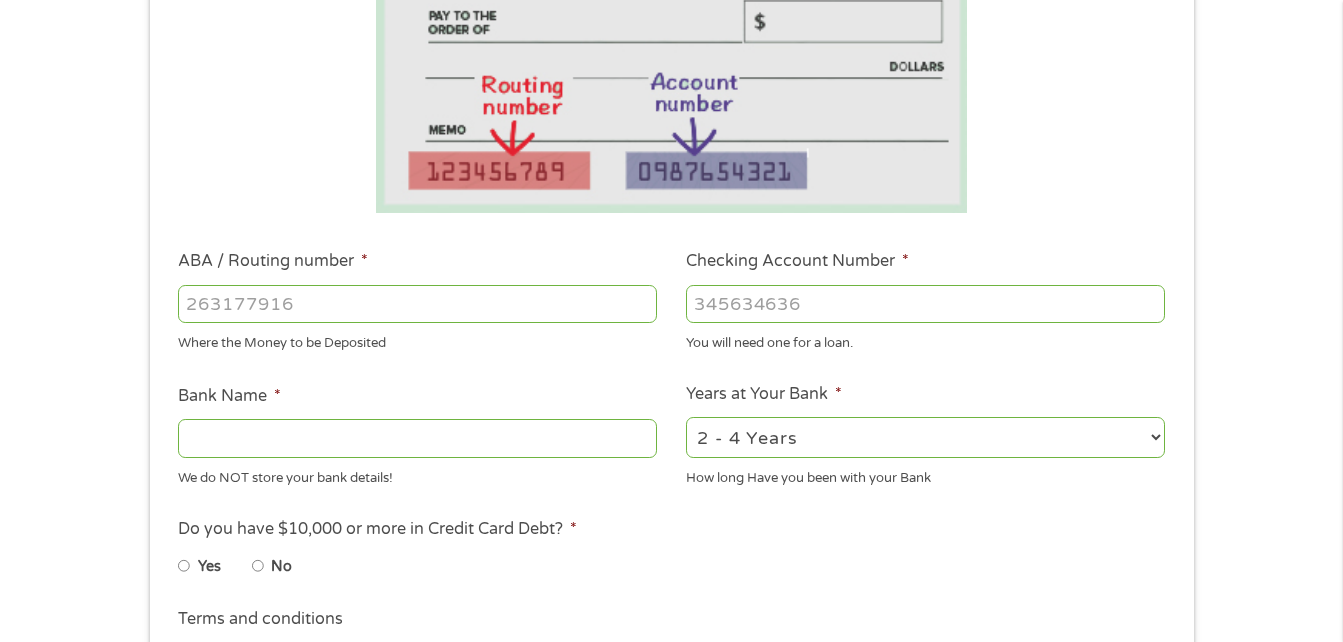 click on "ABA / Routing number *" at bounding box center [417, 304] 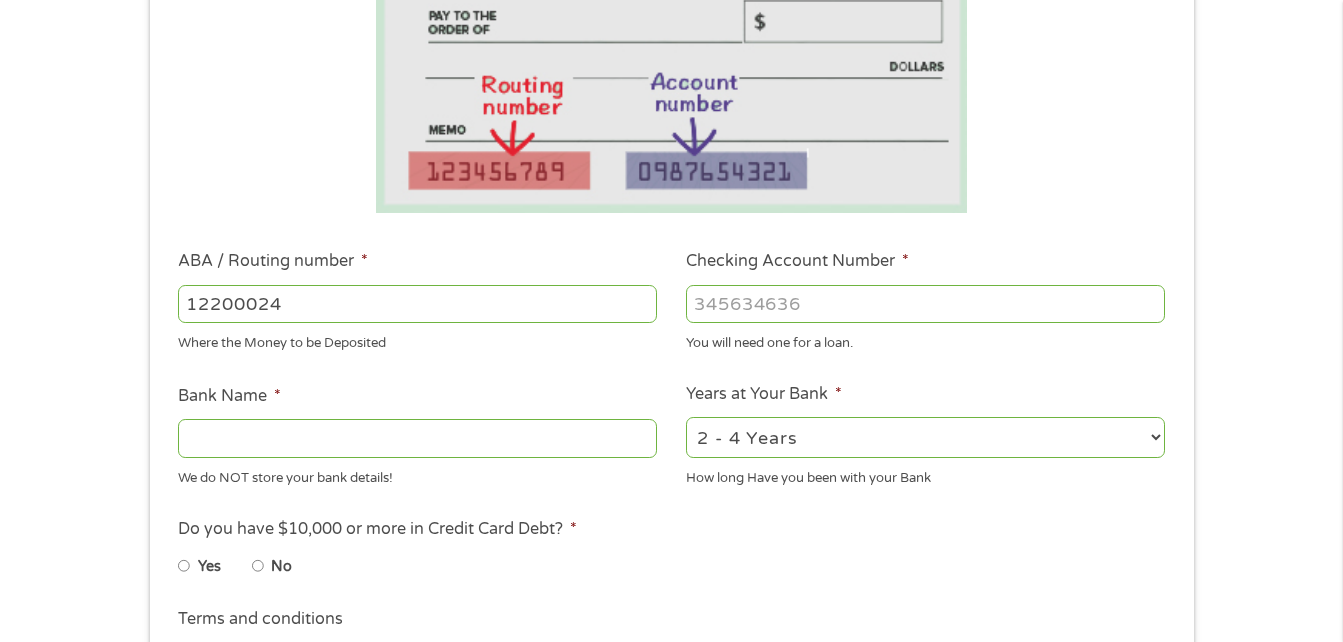 type on "122000247" 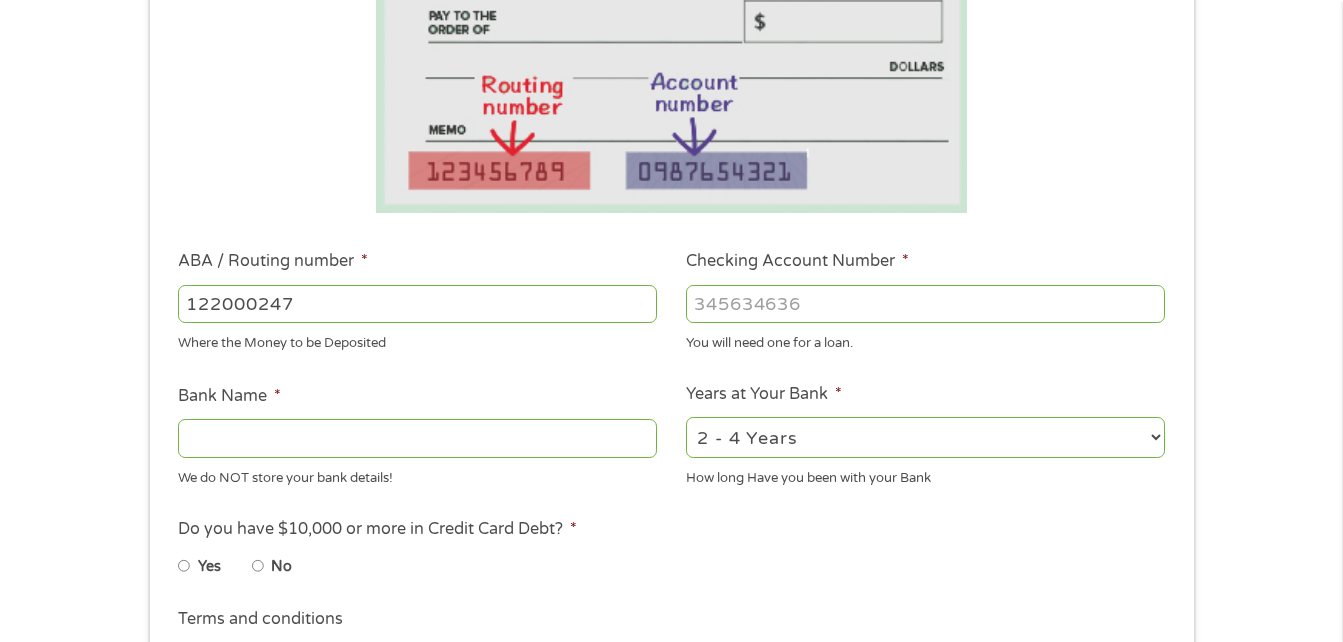 type on "WELLS FARGO BANK NA" 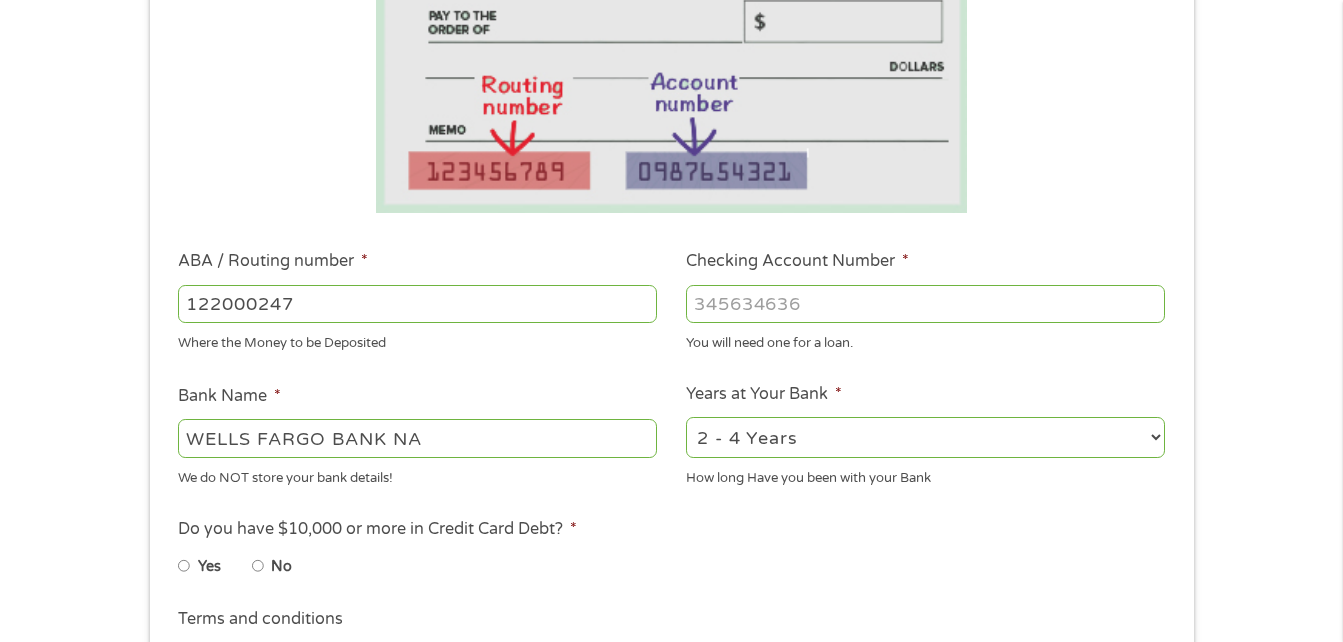 type on "122000247" 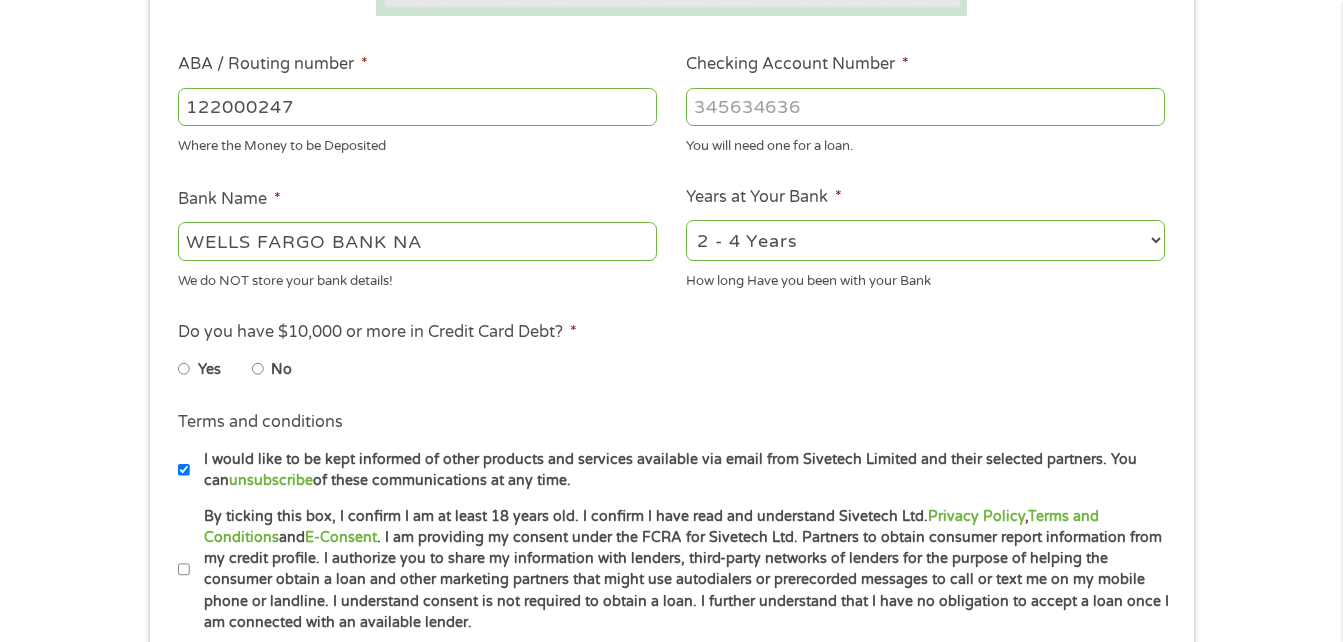 scroll, scrollTop: 610, scrollLeft: 0, axis: vertical 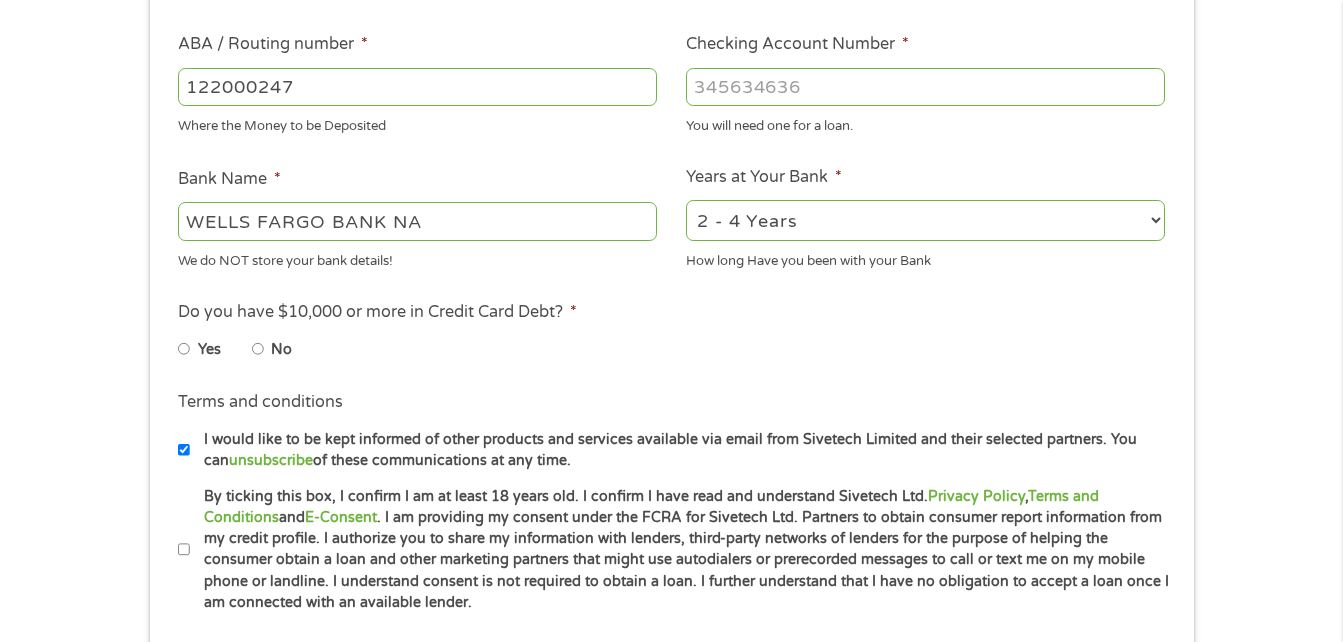type on "[NUMBER]" 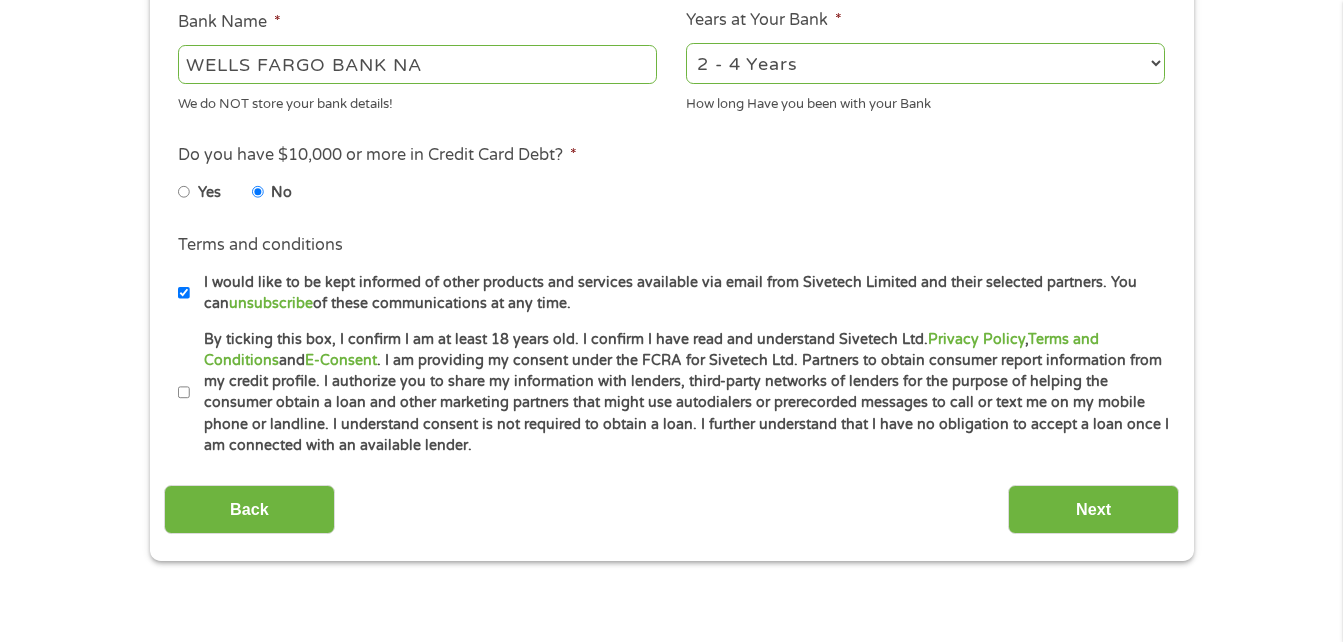 scroll, scrollTop: 777, scrollLeft: 0, axis: vertical 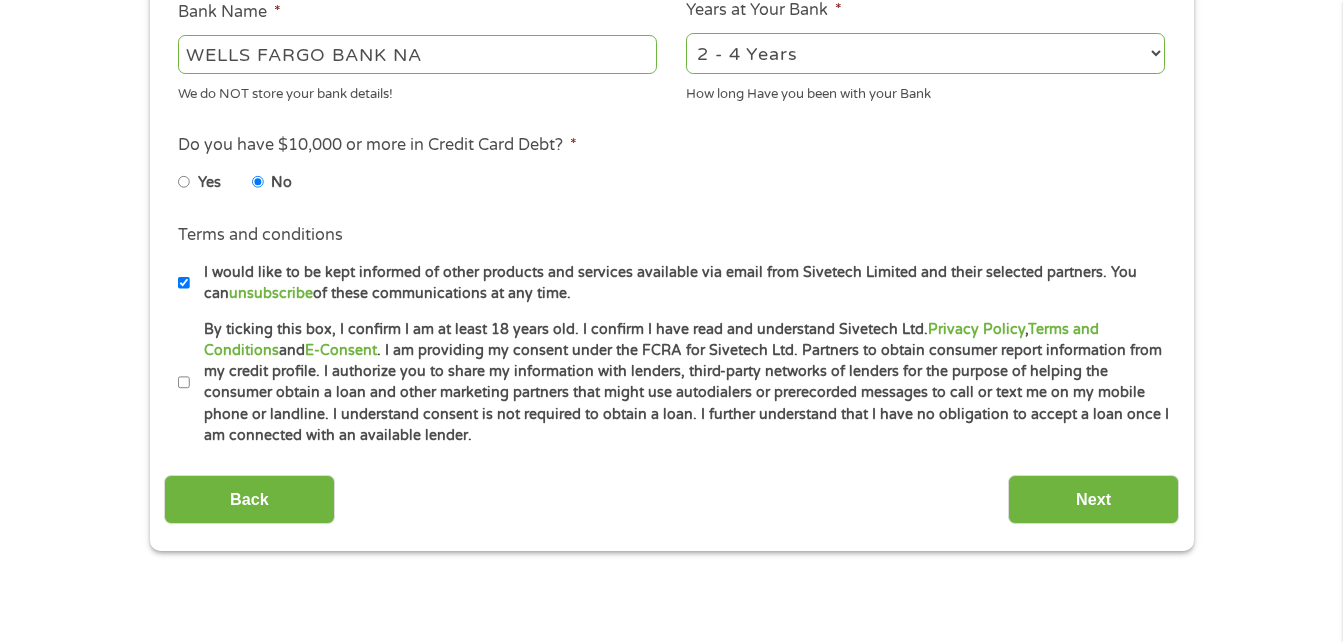 click on "By ticking this box, I confirm I am at least 18 years old. I confirm I have read and understand Sivetech Ltd.  Privacy Policy ,  Terms and Conditions  and  E-Consent . I am providing my consent under the FCRA for Sivetech Ltd. Partners to obtain consumer report information from my credit profile. I authorize you to share my information with lenders, third-party networks of lenders for the purpose of helping the consumer obtain a loan and other marketing partners that might use autodialers or prerecorded messages to call or text me on my mobile phone or landline. I understand consent is not required to obtain a loan. I further understand that I have no obligation to accept a loan once I am connected with an available lender." at bounding box center (184, 383) 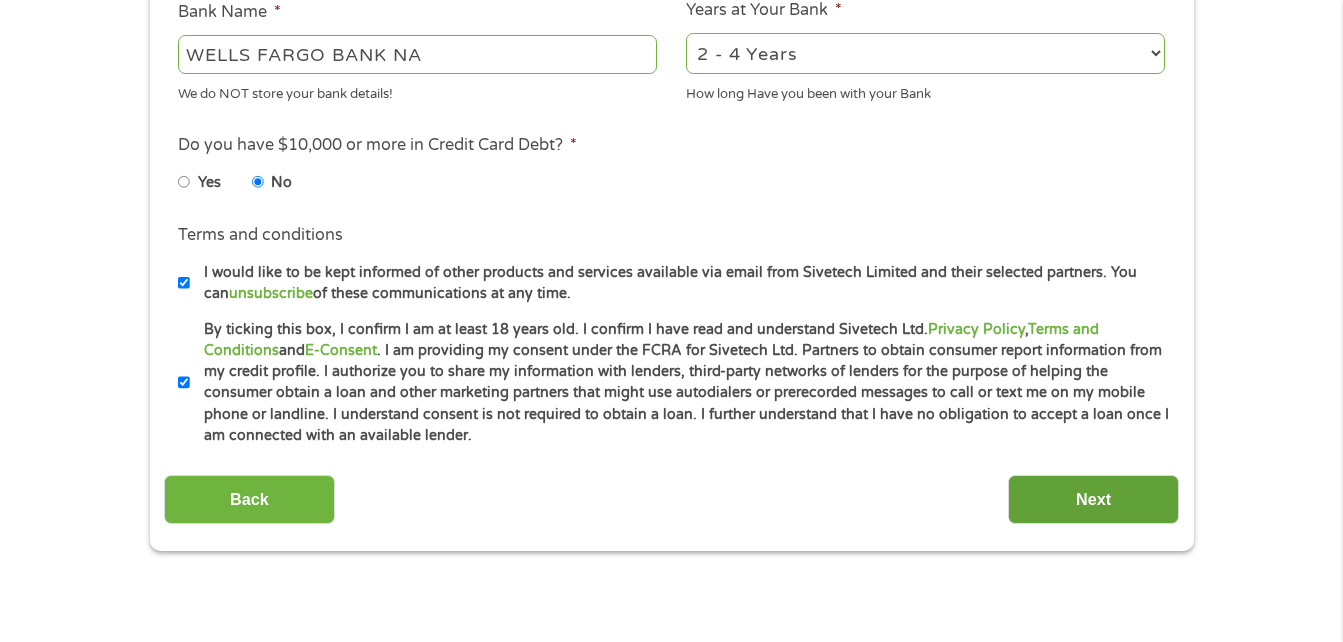 click on "Next" at bounding box center (1093, 499) 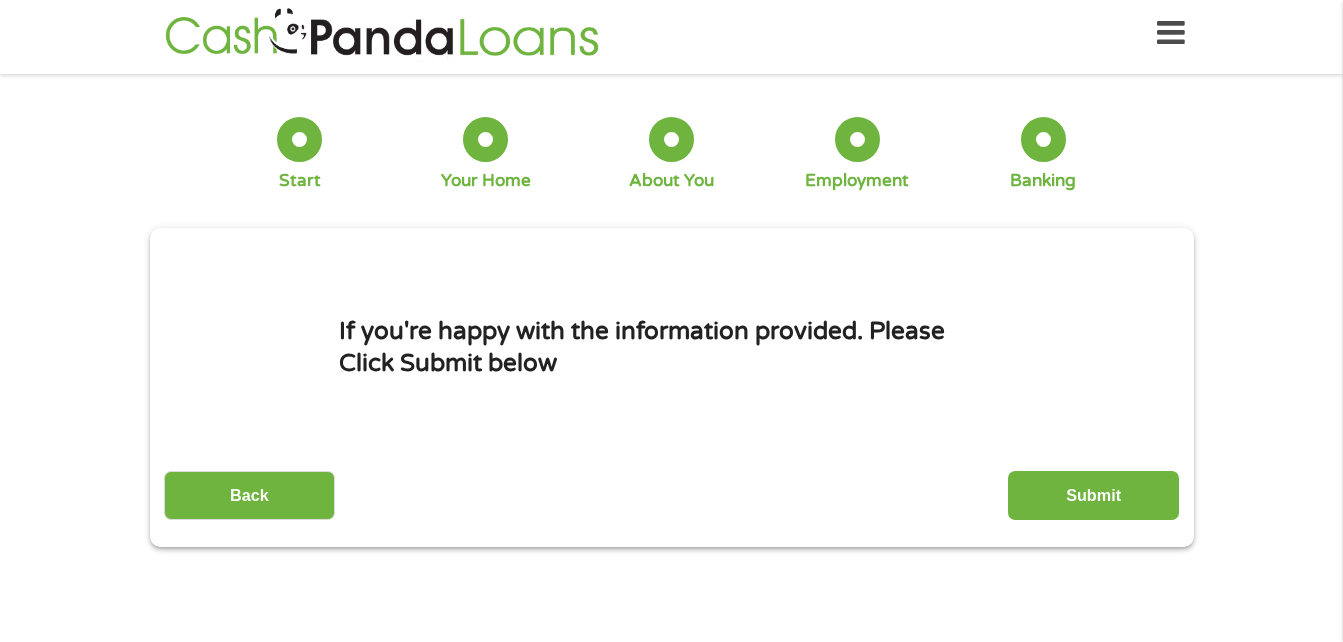 scroll, scrollTop: 0, scrollLeft: 0, axis: both 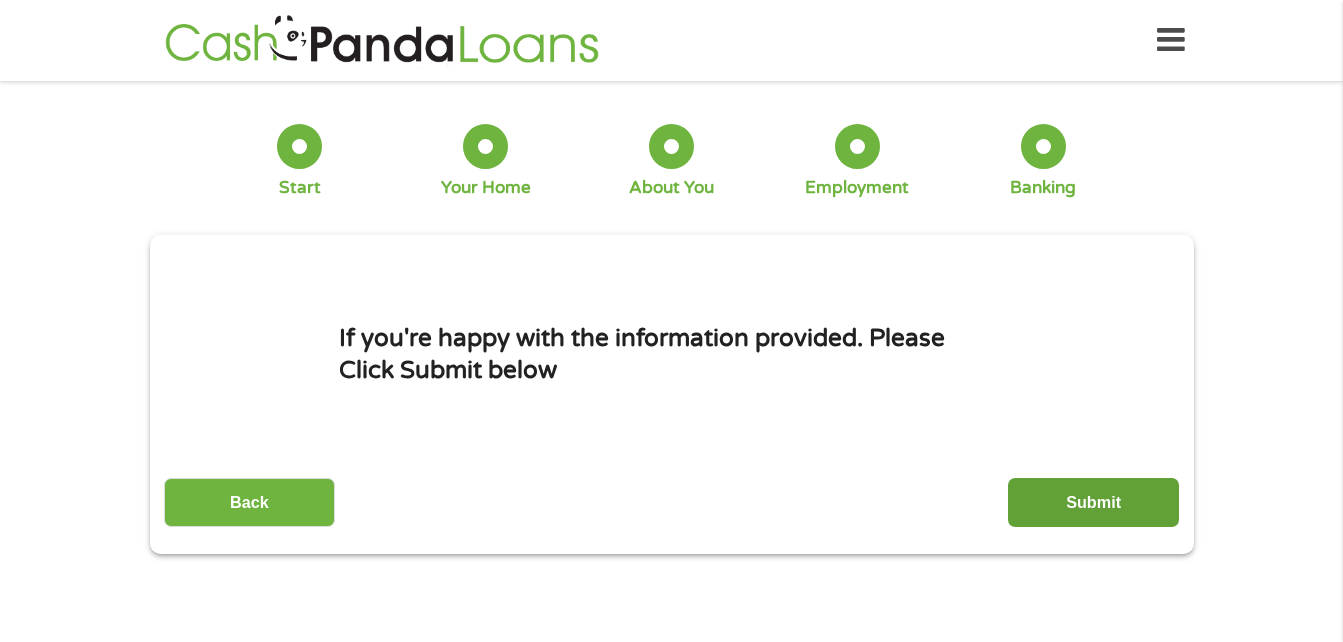 click on "Submit" at bounding box center [1093, 502] 